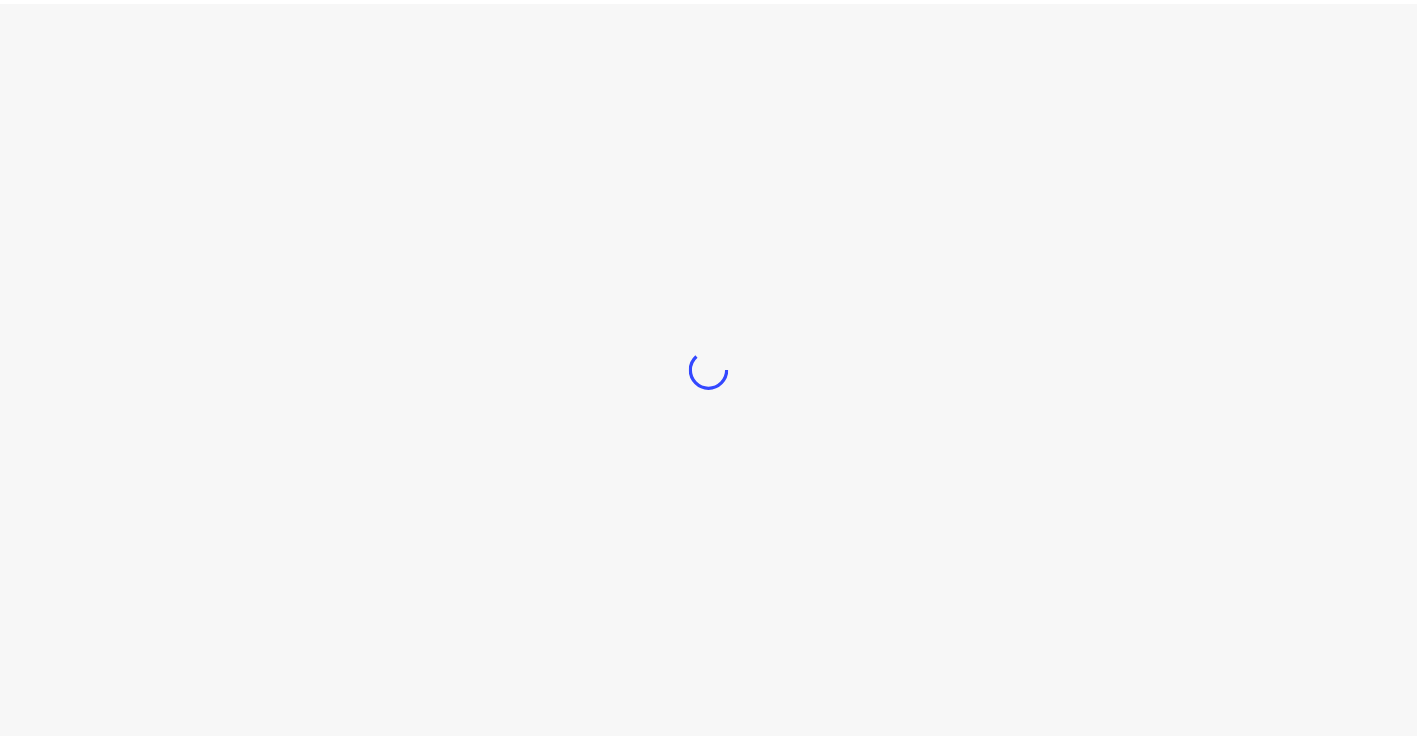 scroll, scrollTop: 0, scrollLeft: 0, axis: both 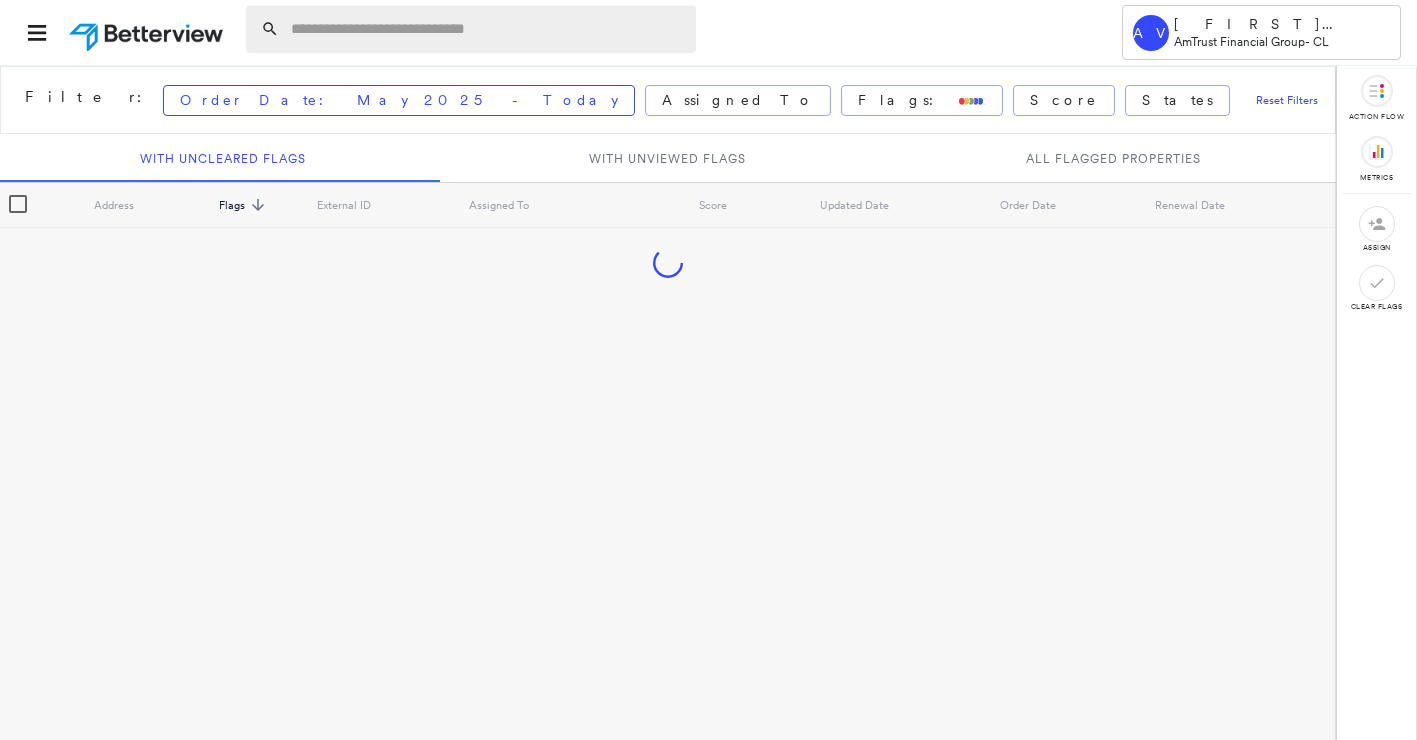 click at bounding box center (487, 29) 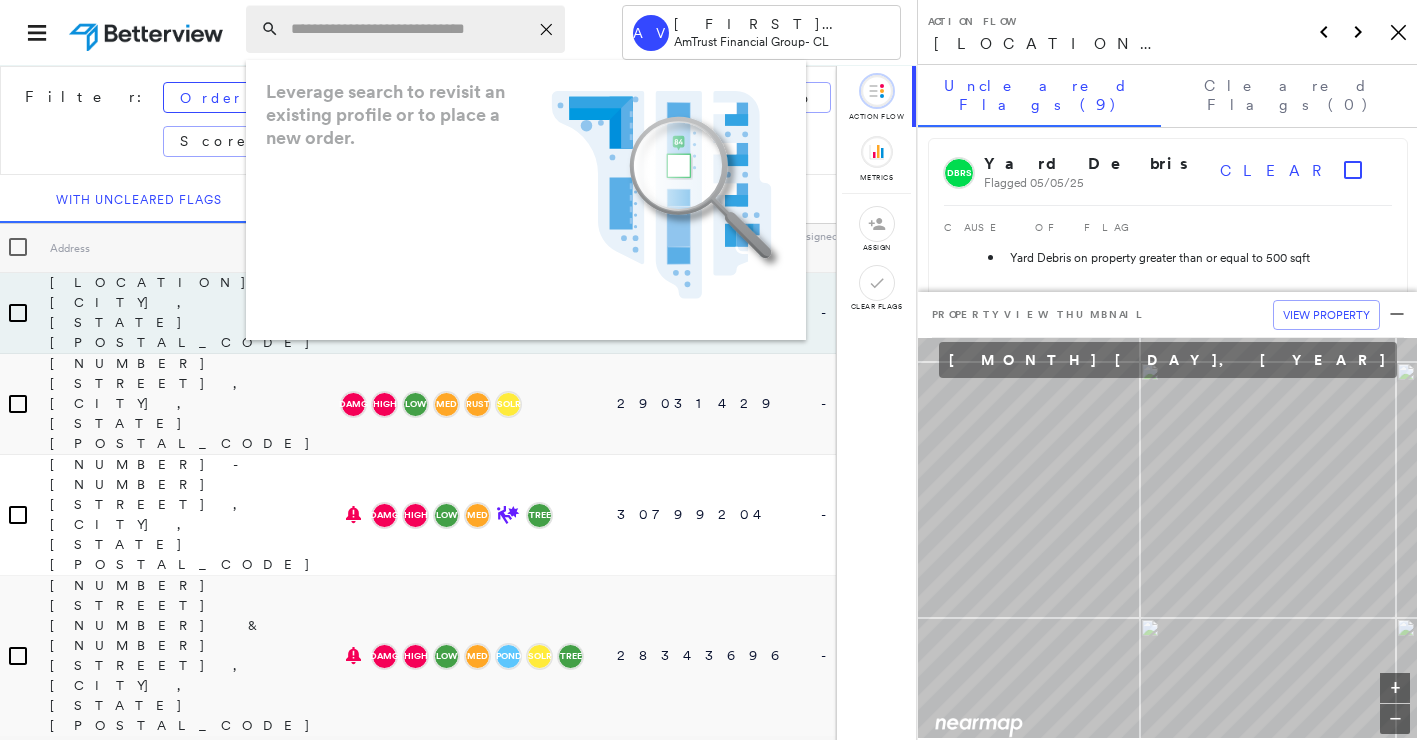 click at bounding box center [409, 29] 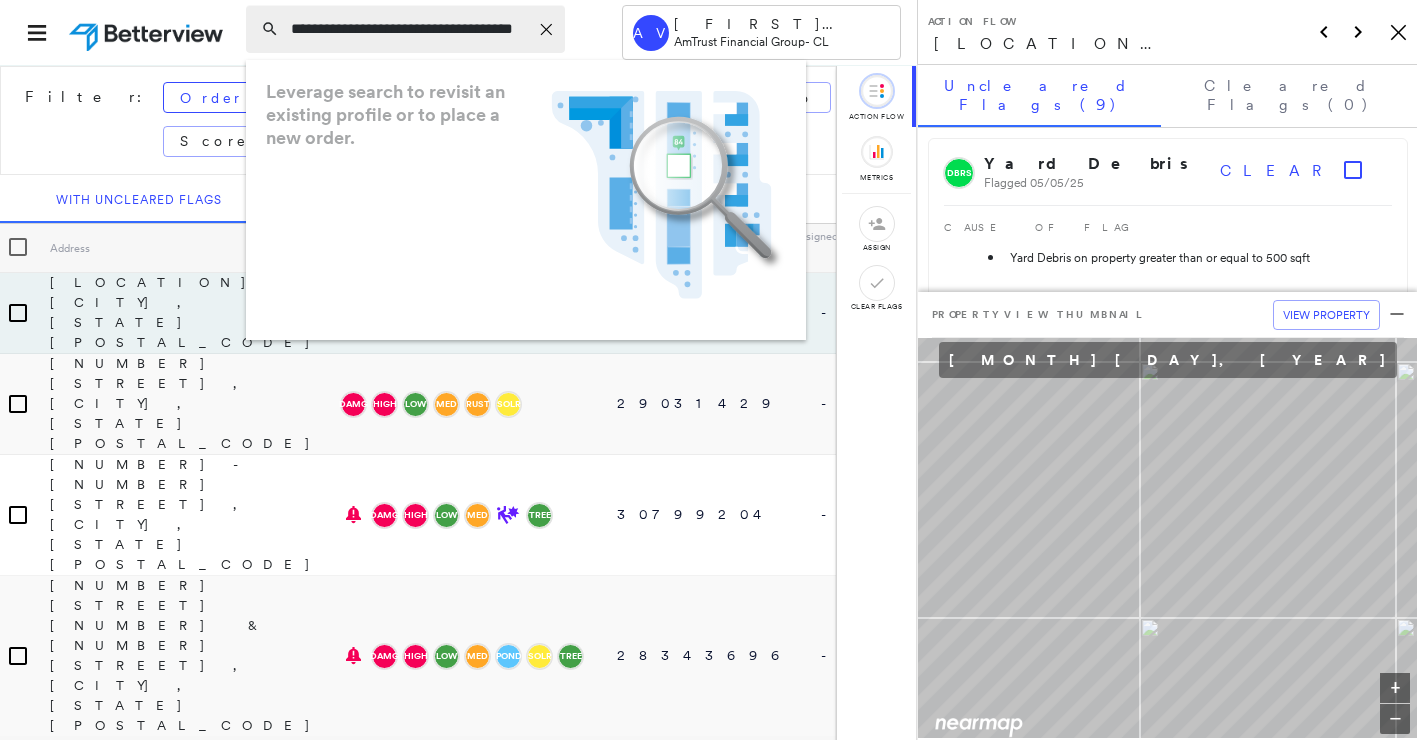 scroll, scrollTop: 0, scrollLeft: 31, axis: horizontal 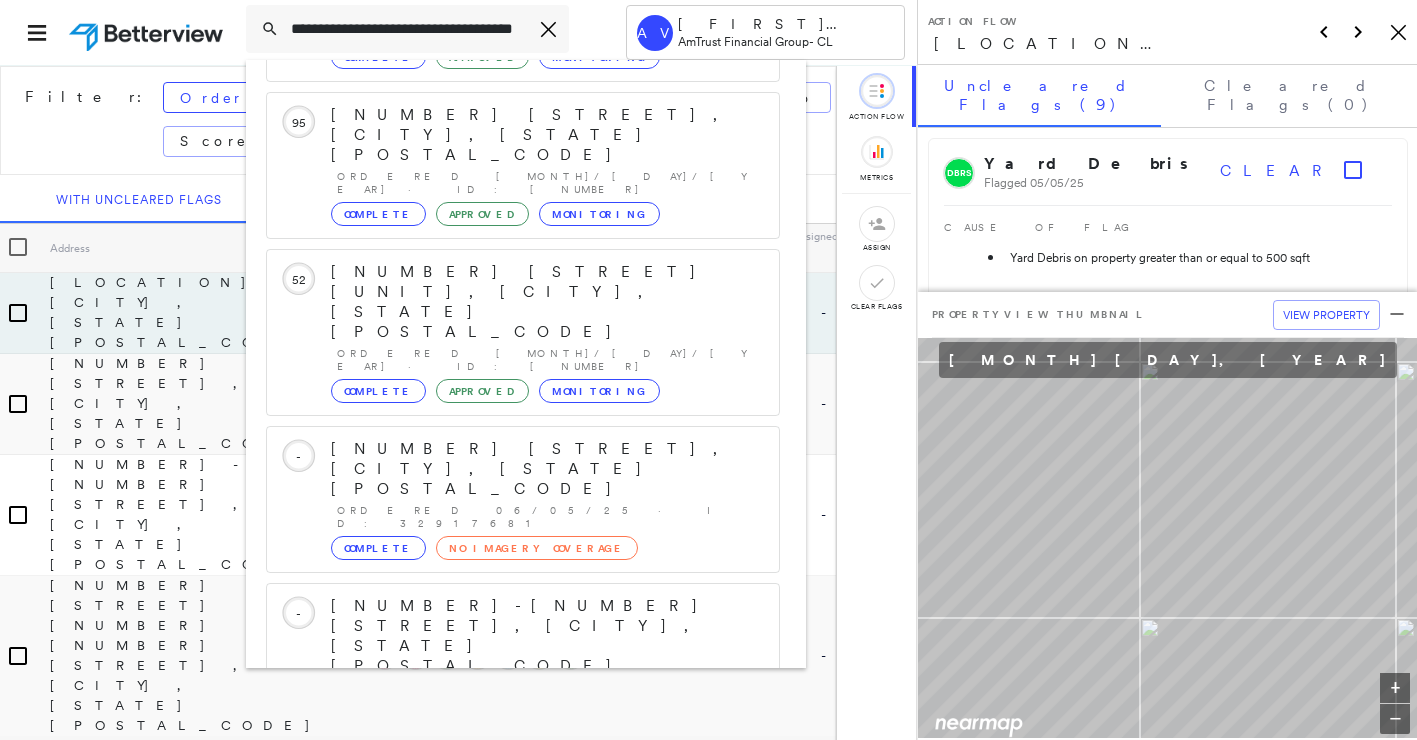 type on "**********" 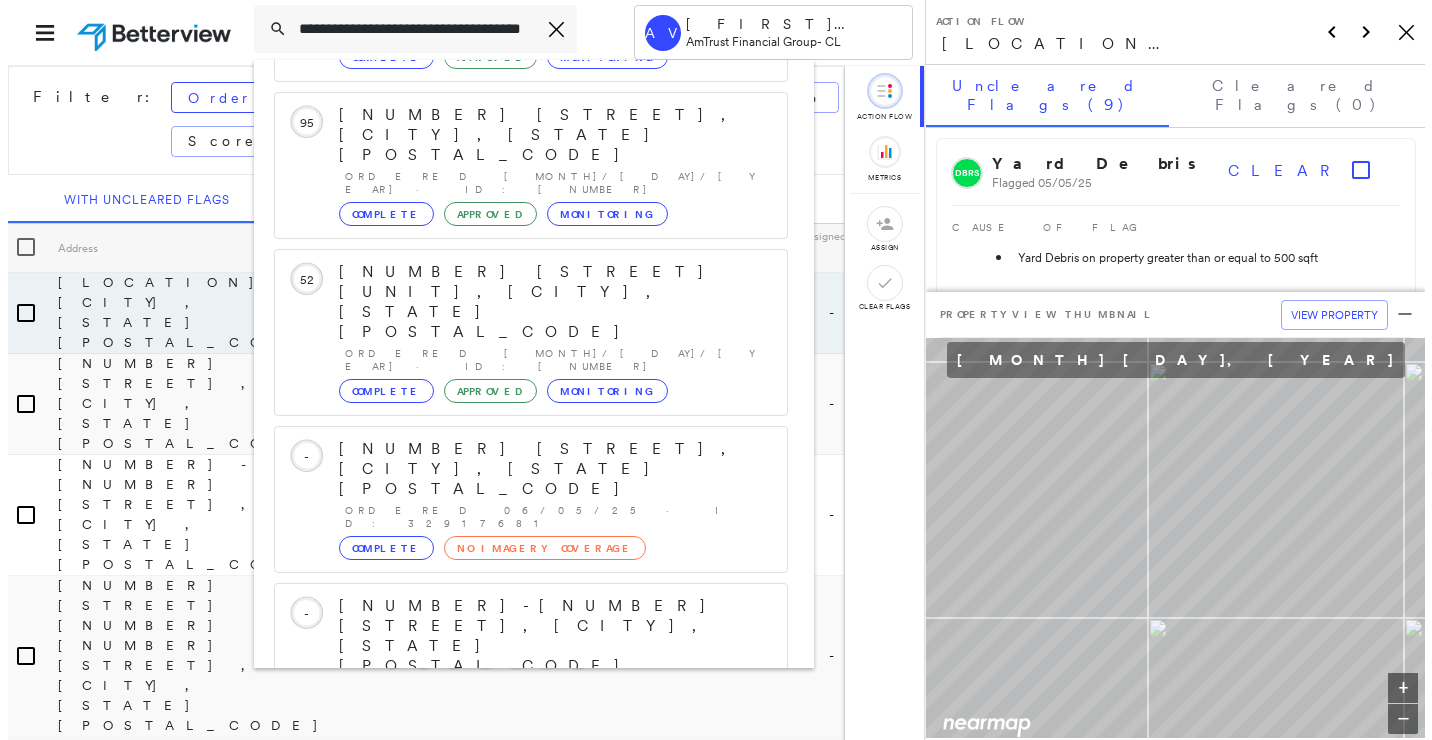 scroll, scrollTop: 0, scrollLeft: 0, axis: both 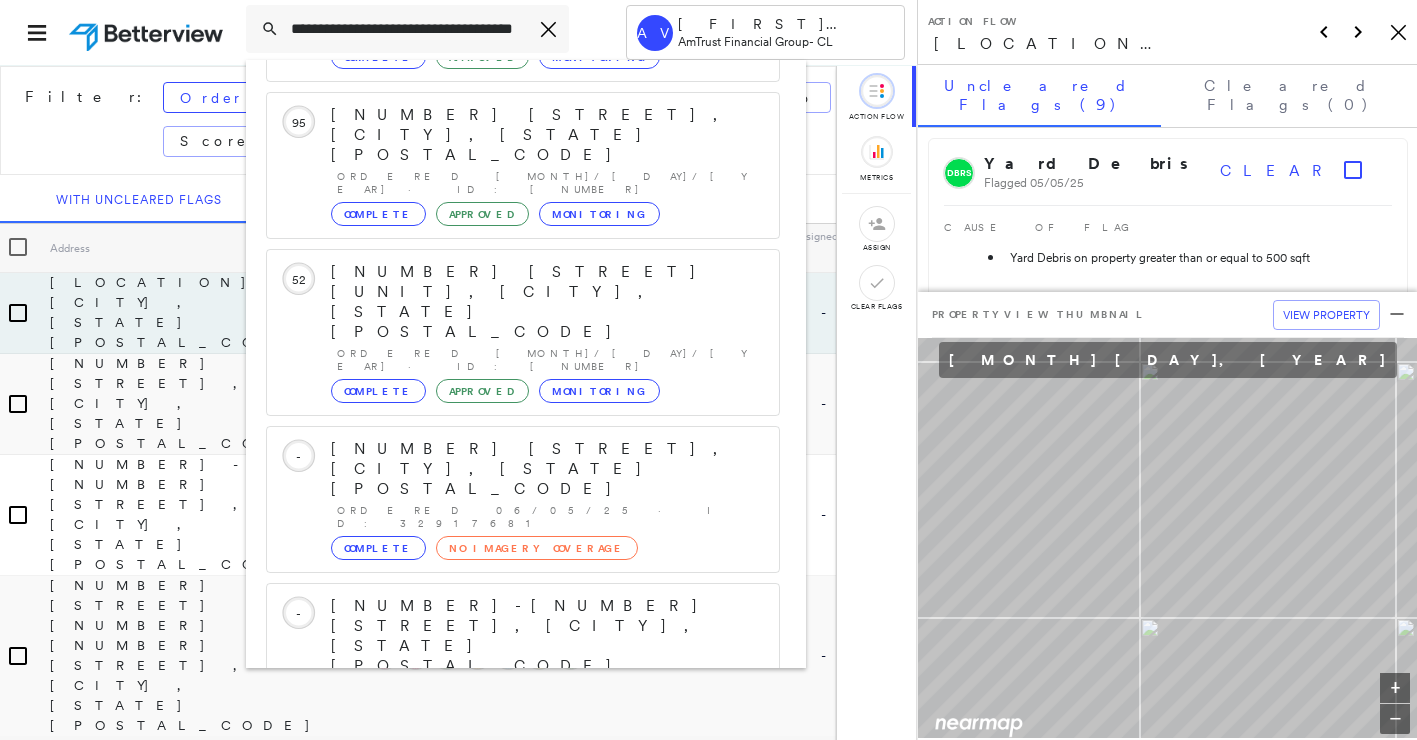 click on "[NUMBER] [STREET], [CITY], [STATE] [POSTAL_CODE]" at bounding box center [501, 938] 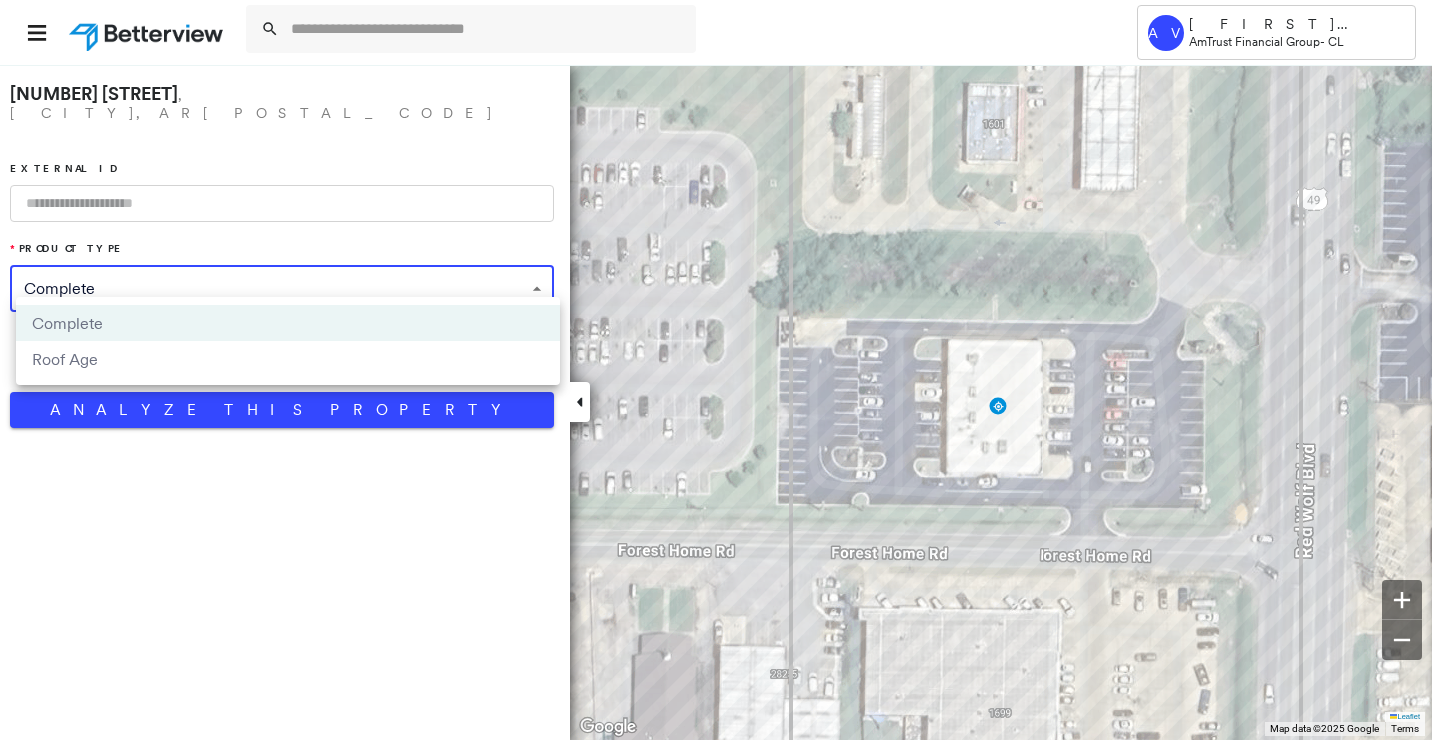 click on "**********" at bounding box center [716, 370] 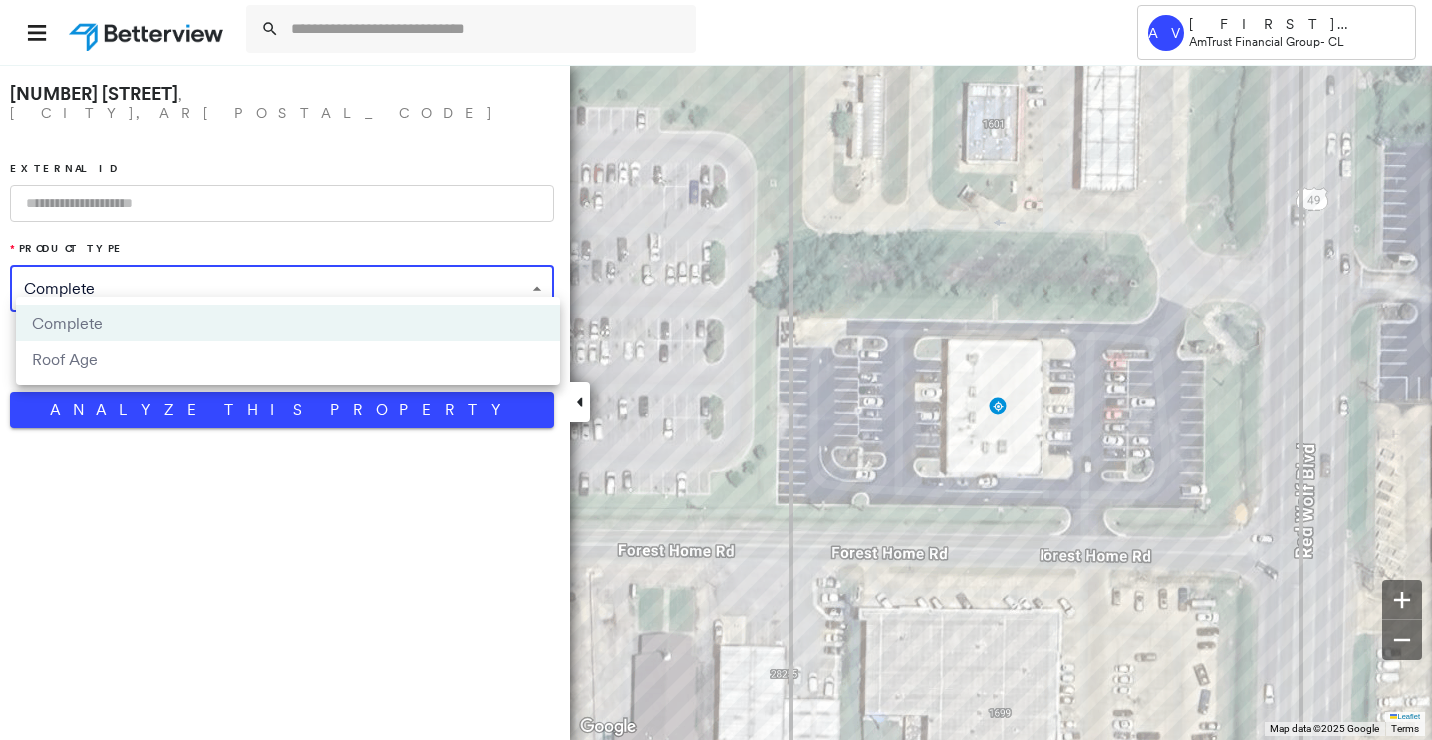 click at bounding box center (716, 370) 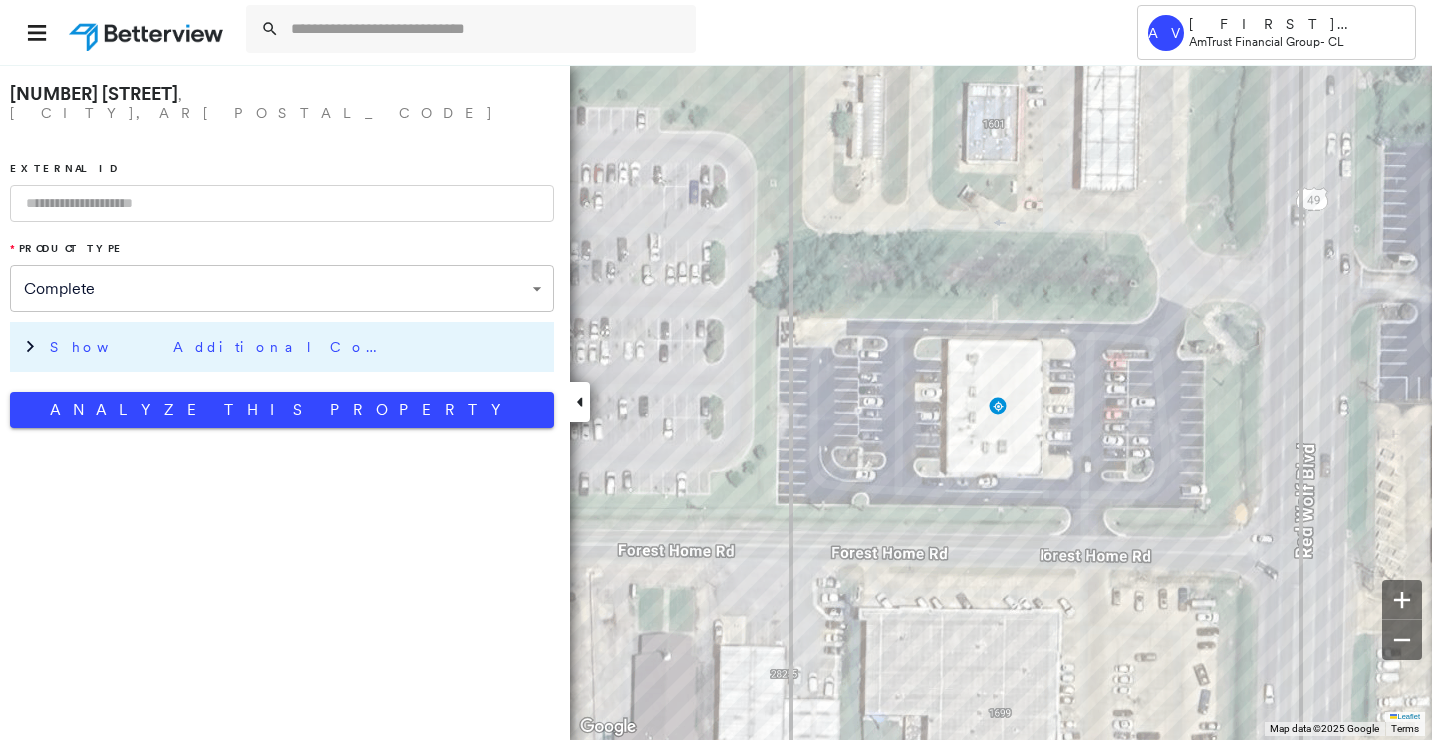 click on "Show Additional Company Data" at bounding box center [220, 347] 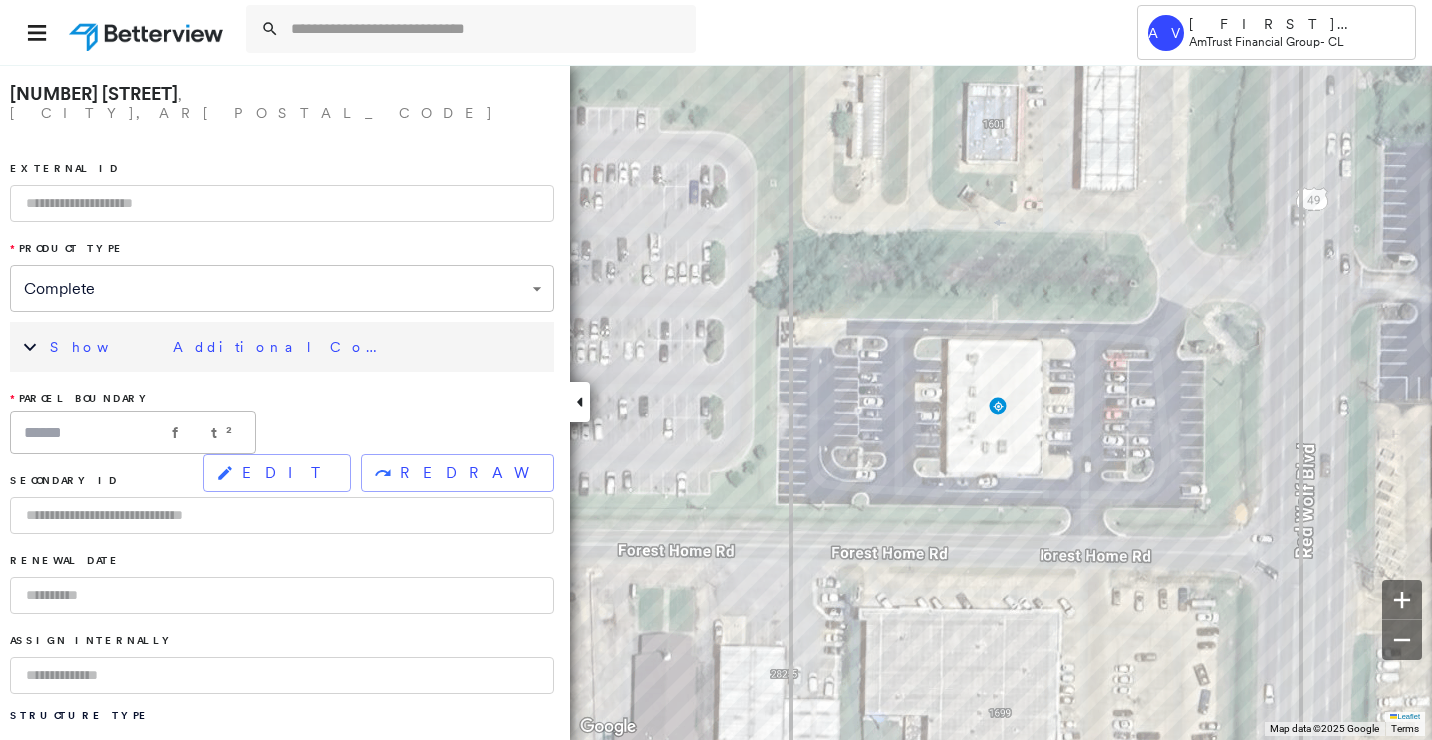 click on "Show Additional Company Data" at bounding box center (220, 347) 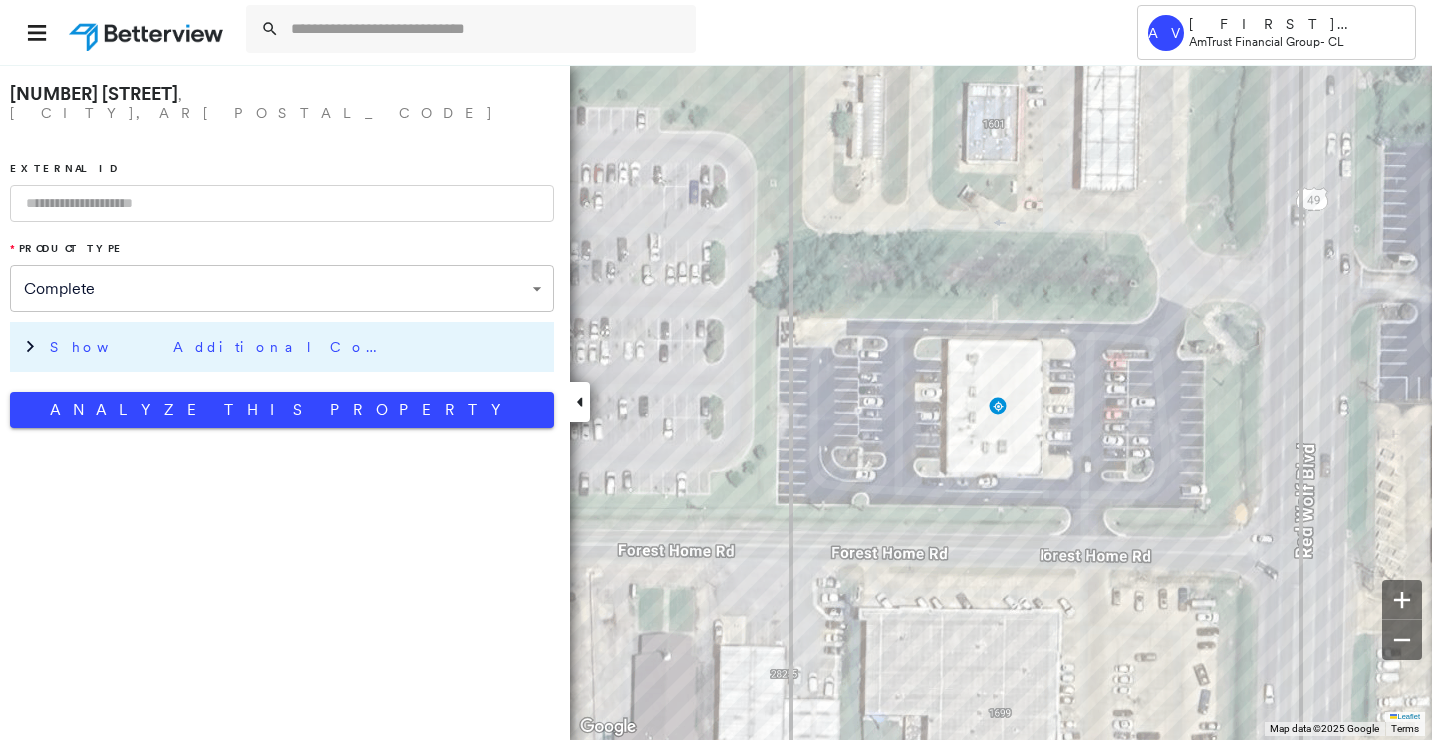 click on "Show Additional Company Data" at bounding box center [220, 347] 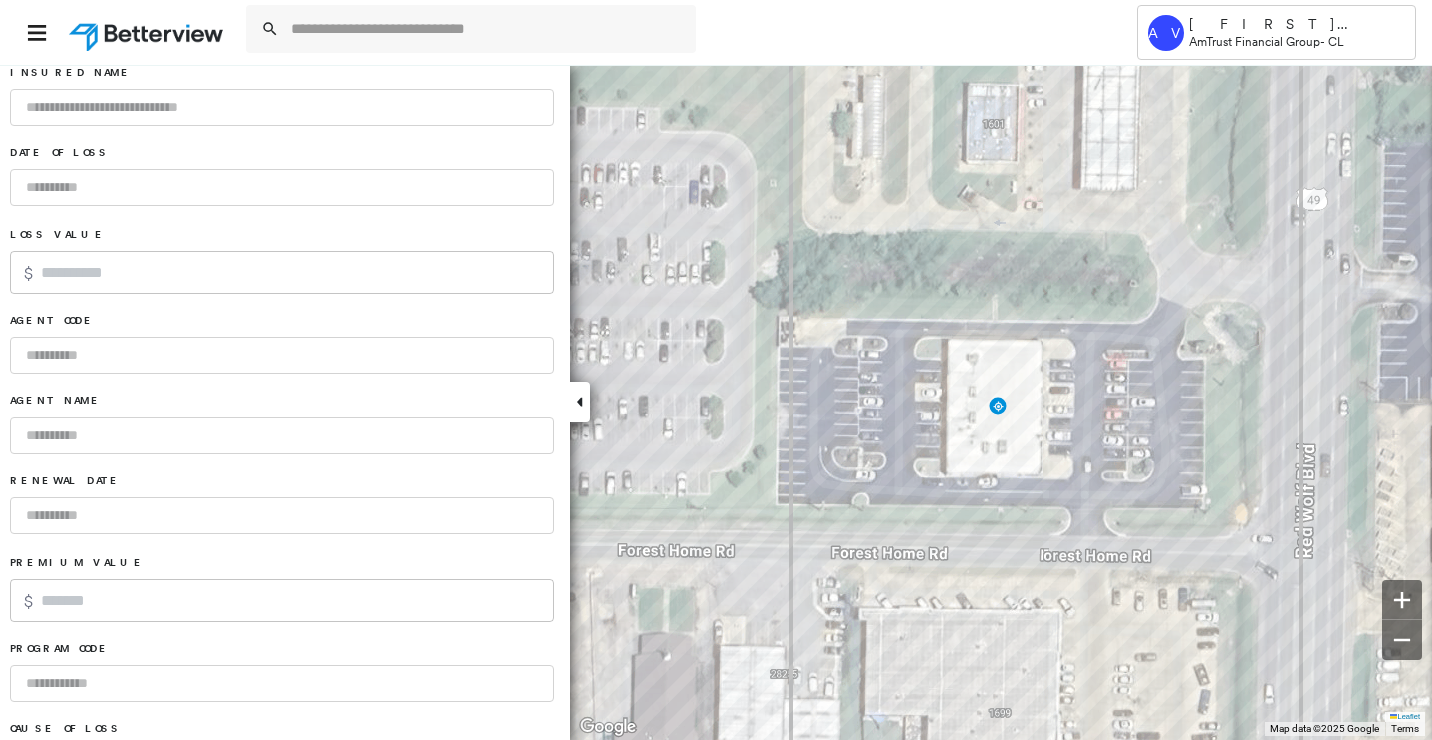 scroll, scrollTop: 1313, scrollLeft: 0, axis: vertical 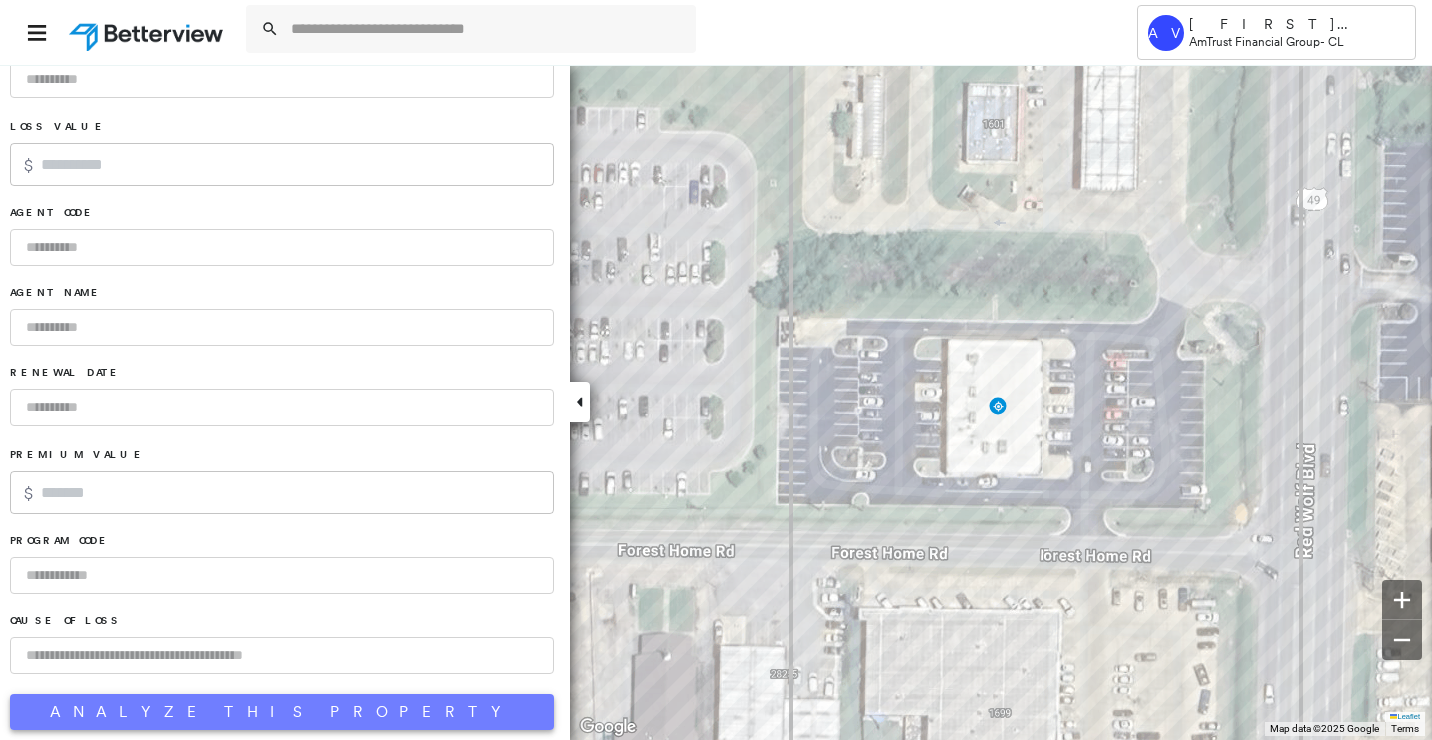 click on "Analyze This Property" at bounding box center (282, 712) 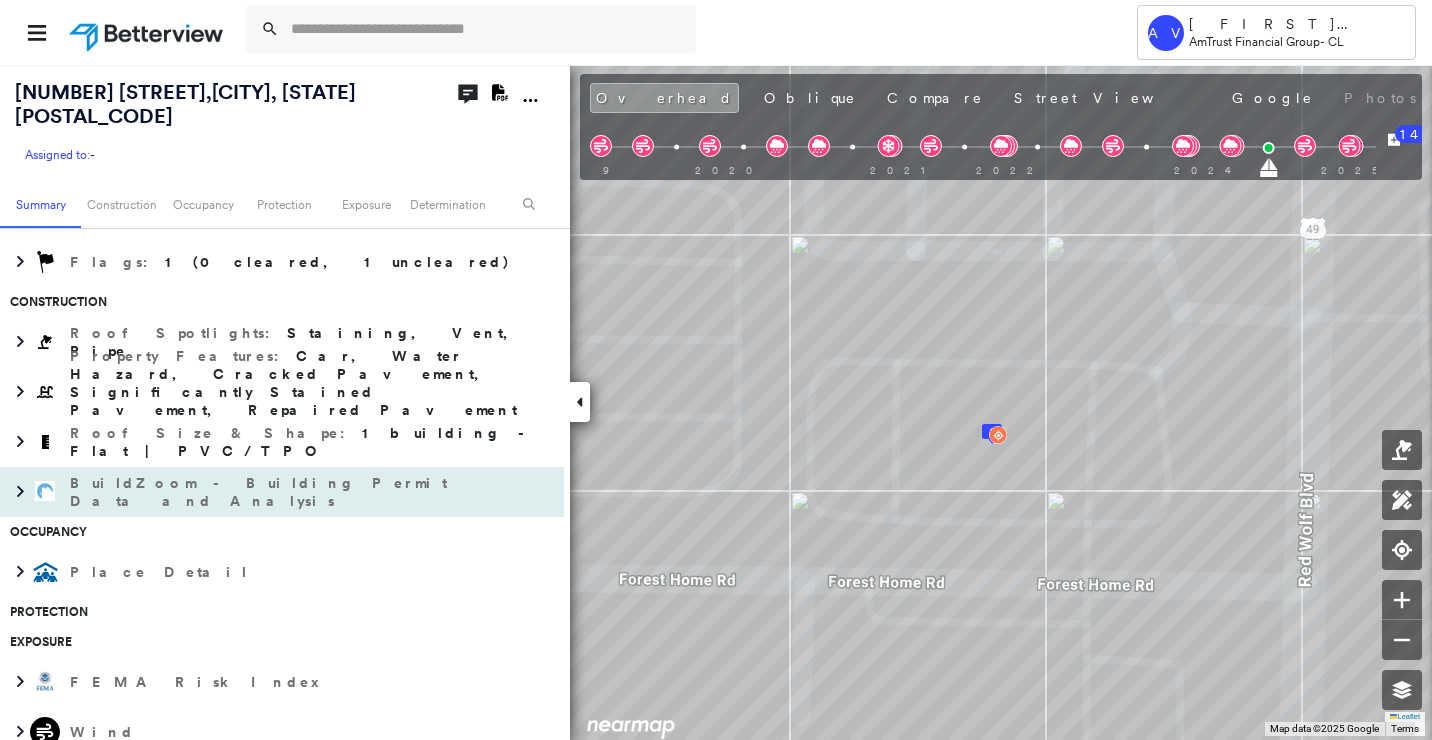 scroll, scrollTop: 500, scrollLeft: 0, axis: vertical 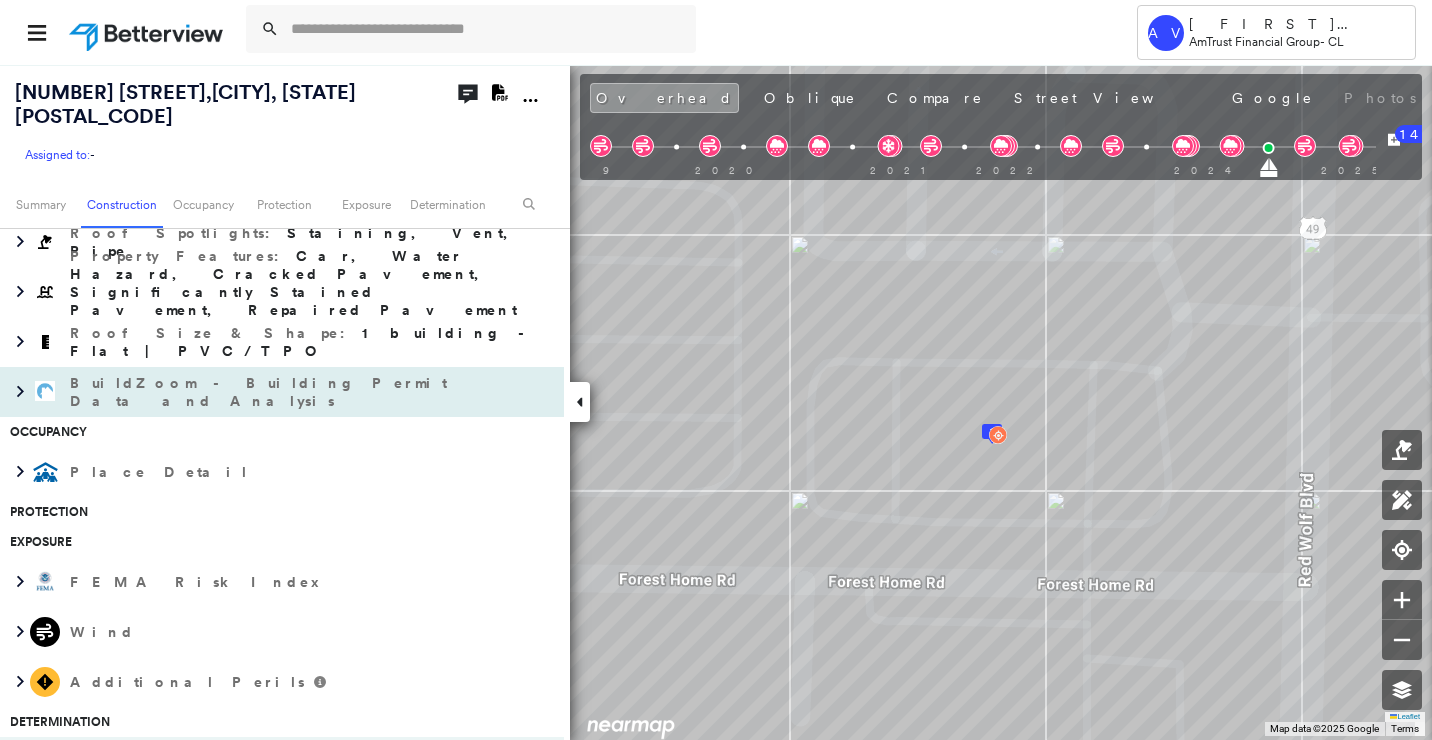 click at bounding box center [15, 392] 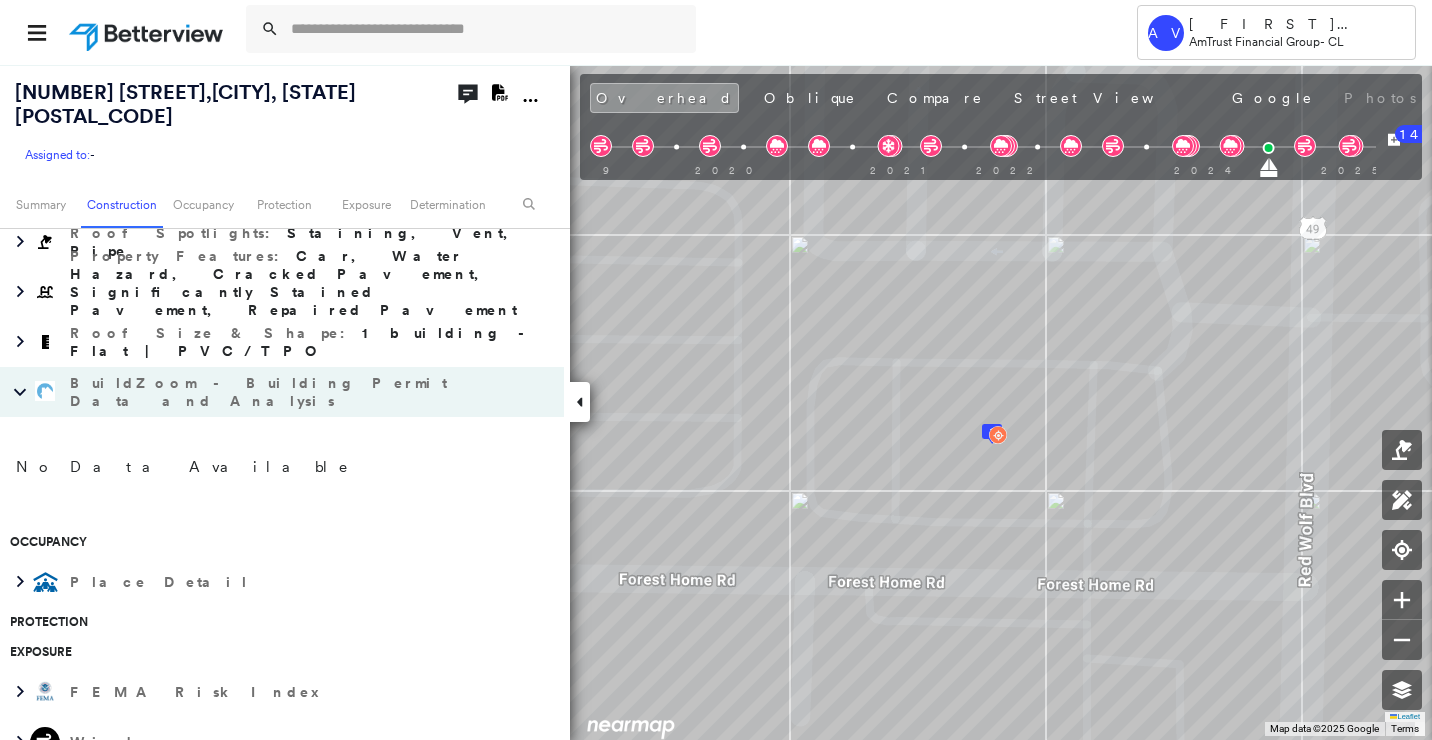 click at bounding box center [15, 392] 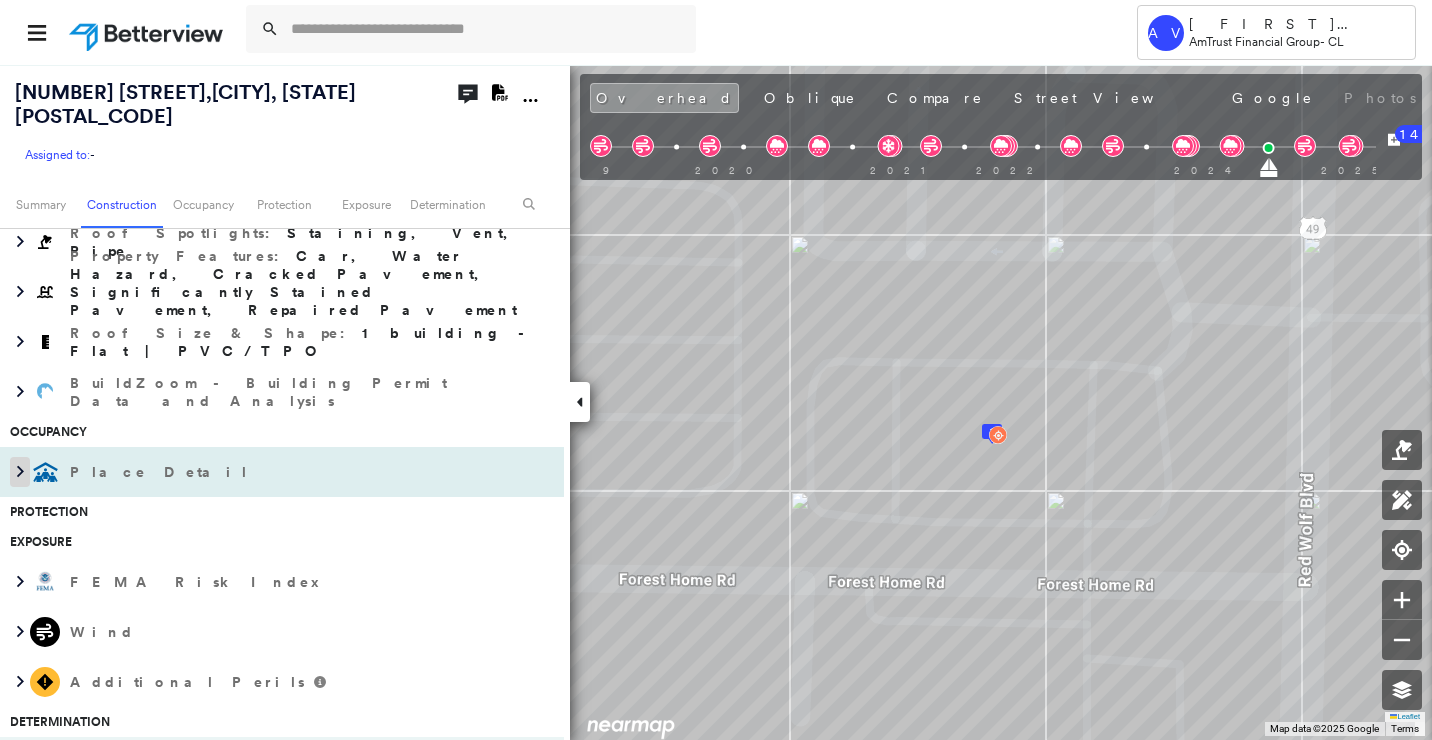 click at bounding box center (20, 472) 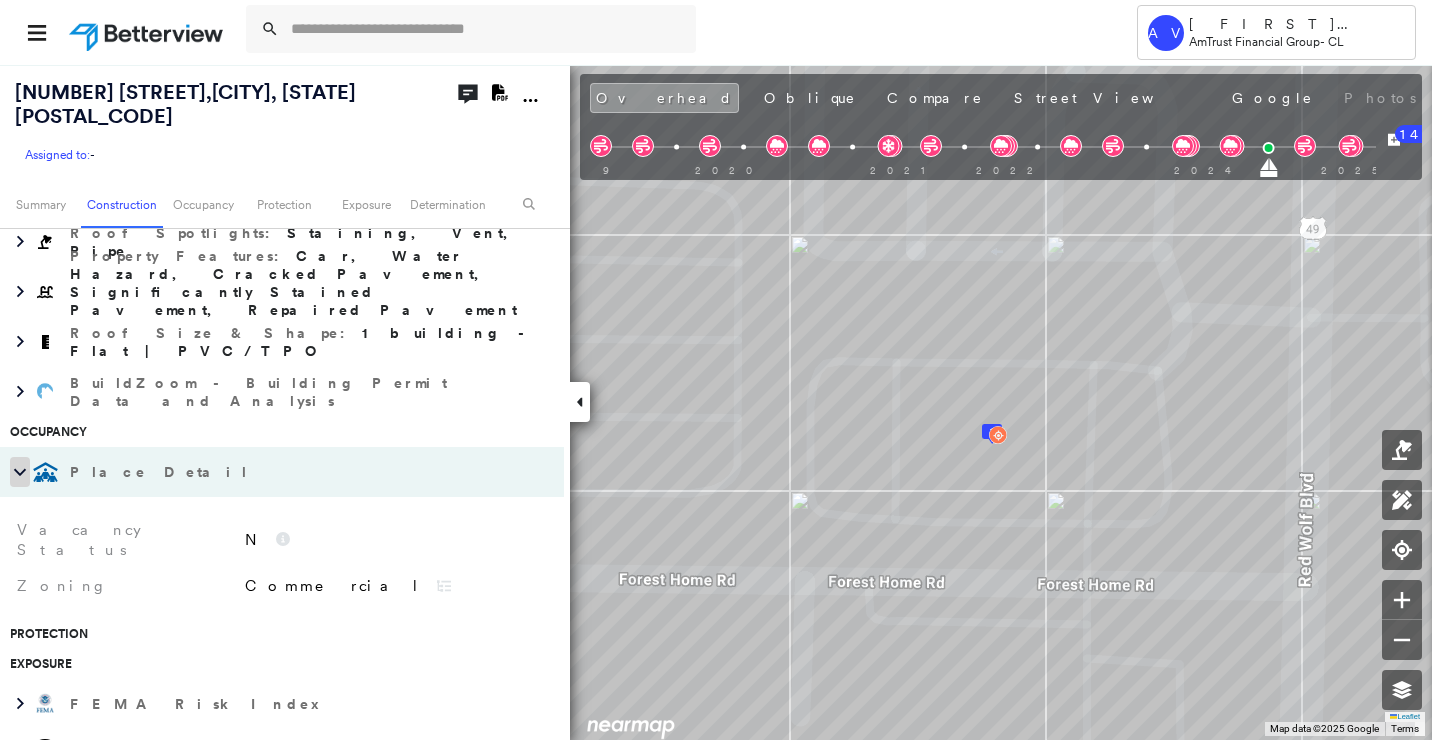 click 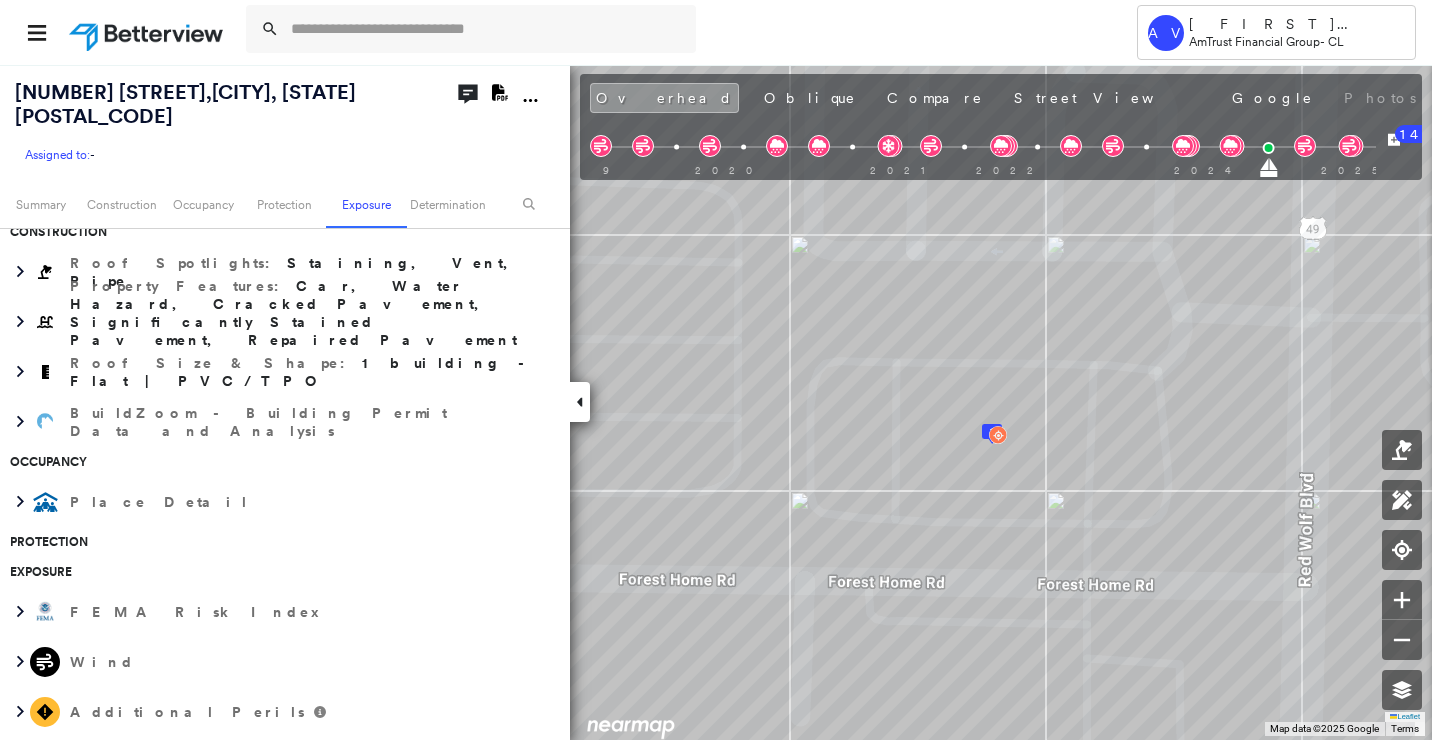 scroll, scrollTop: 0, scrollLeft: 0, axis: both 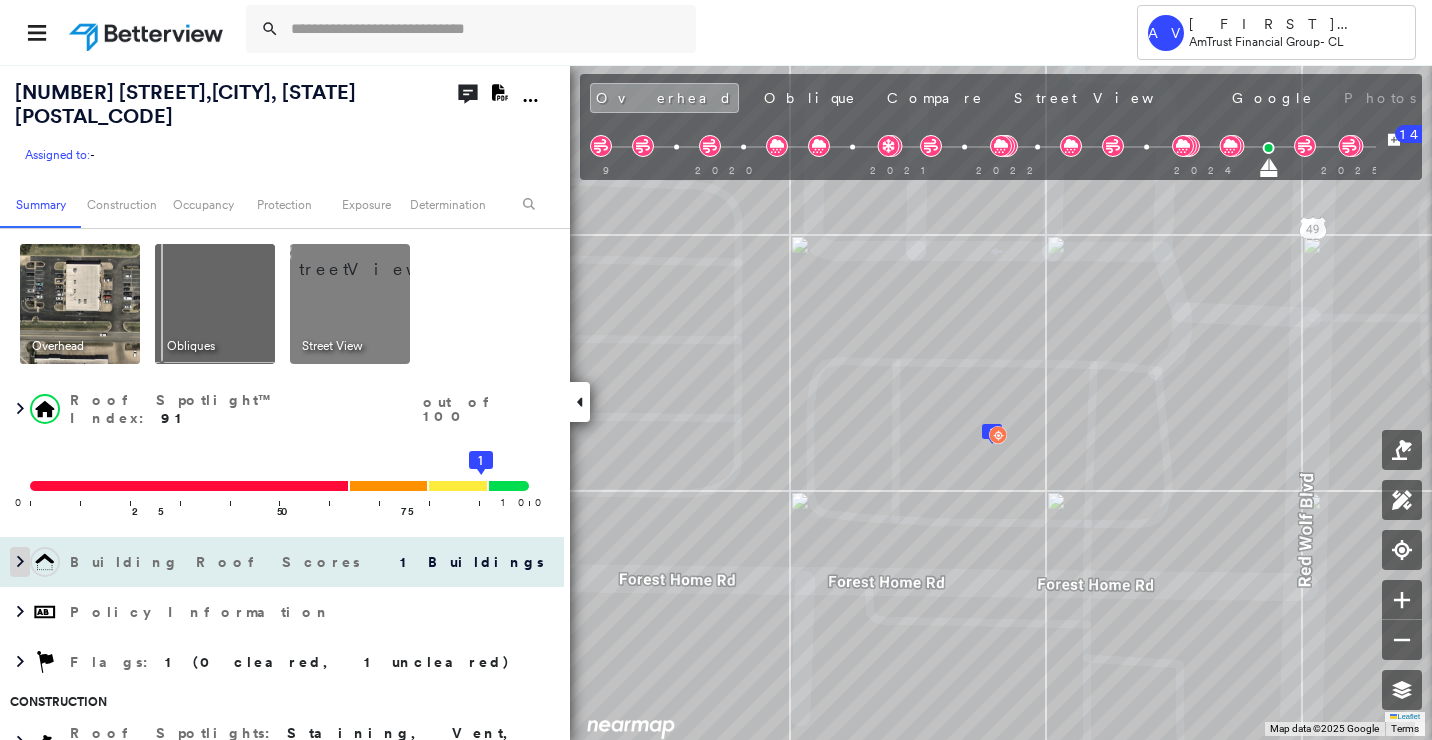 click 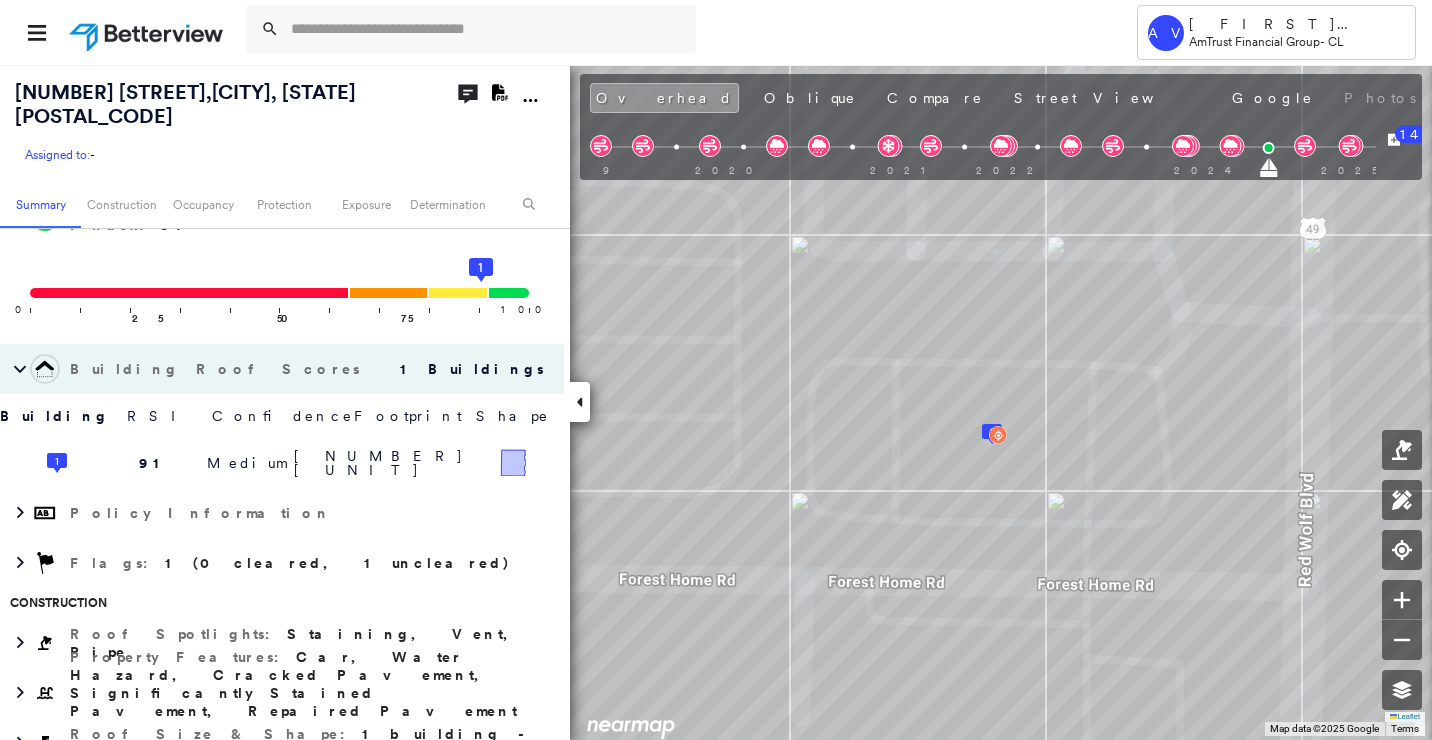 scroll, scrollTop: 200, scrollLeft: 0, axis: vertical 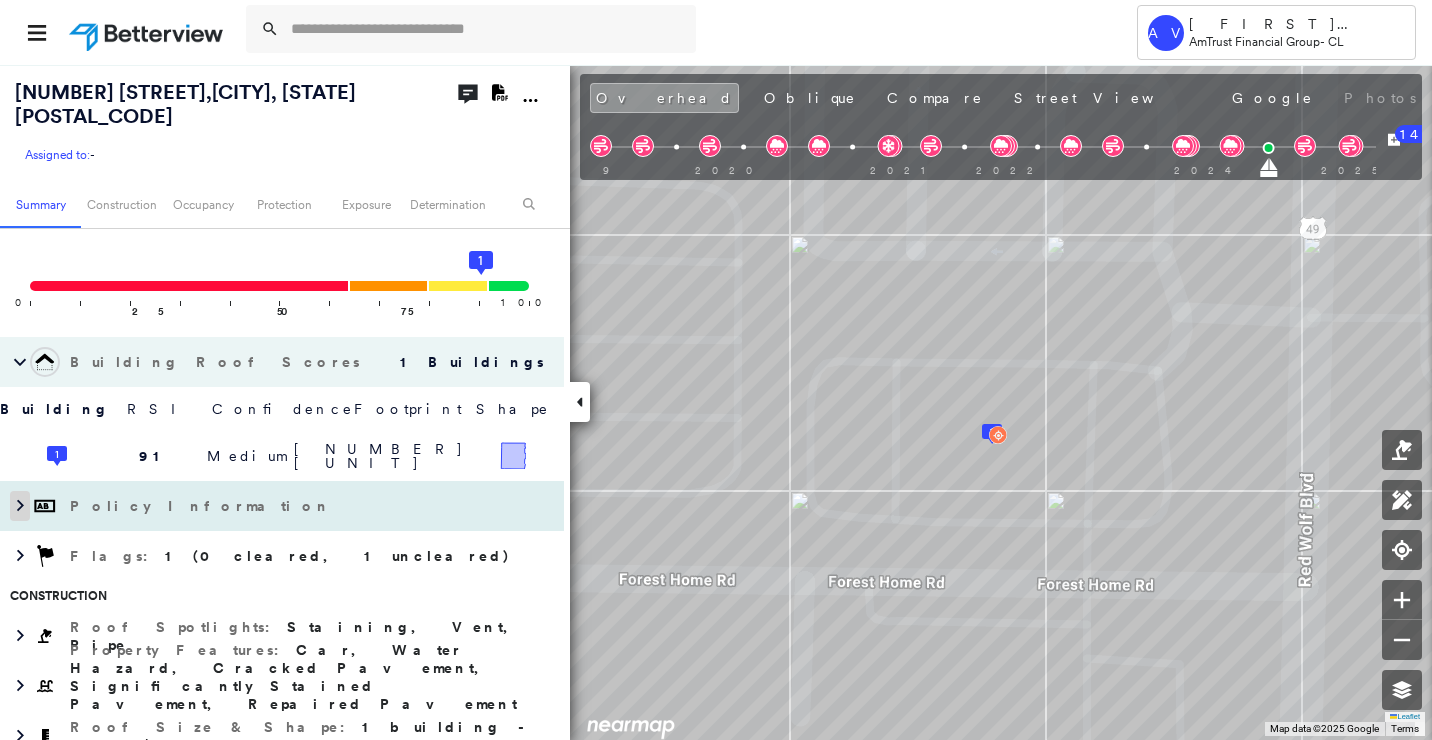 click 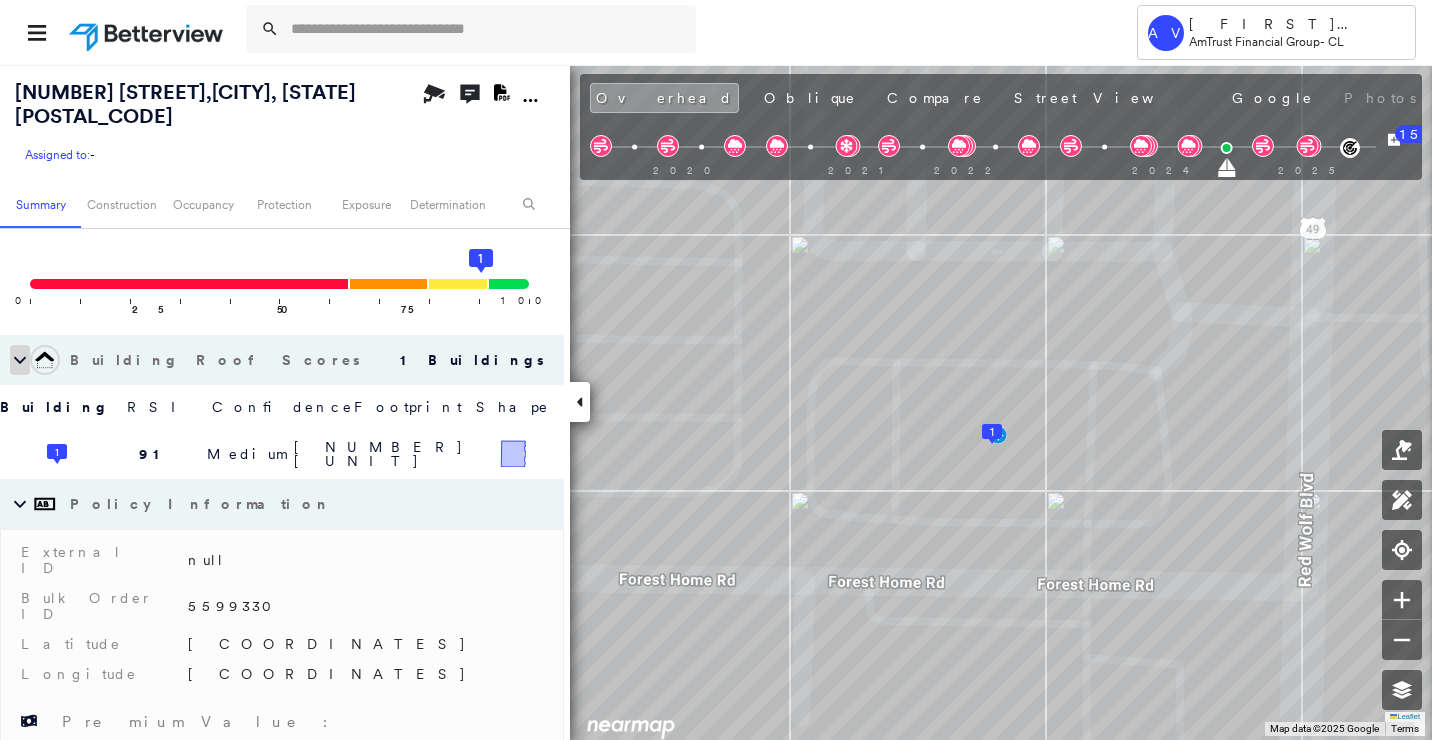 scroll, scrollTop: 200, scrollLeft: 0, axis: vertical 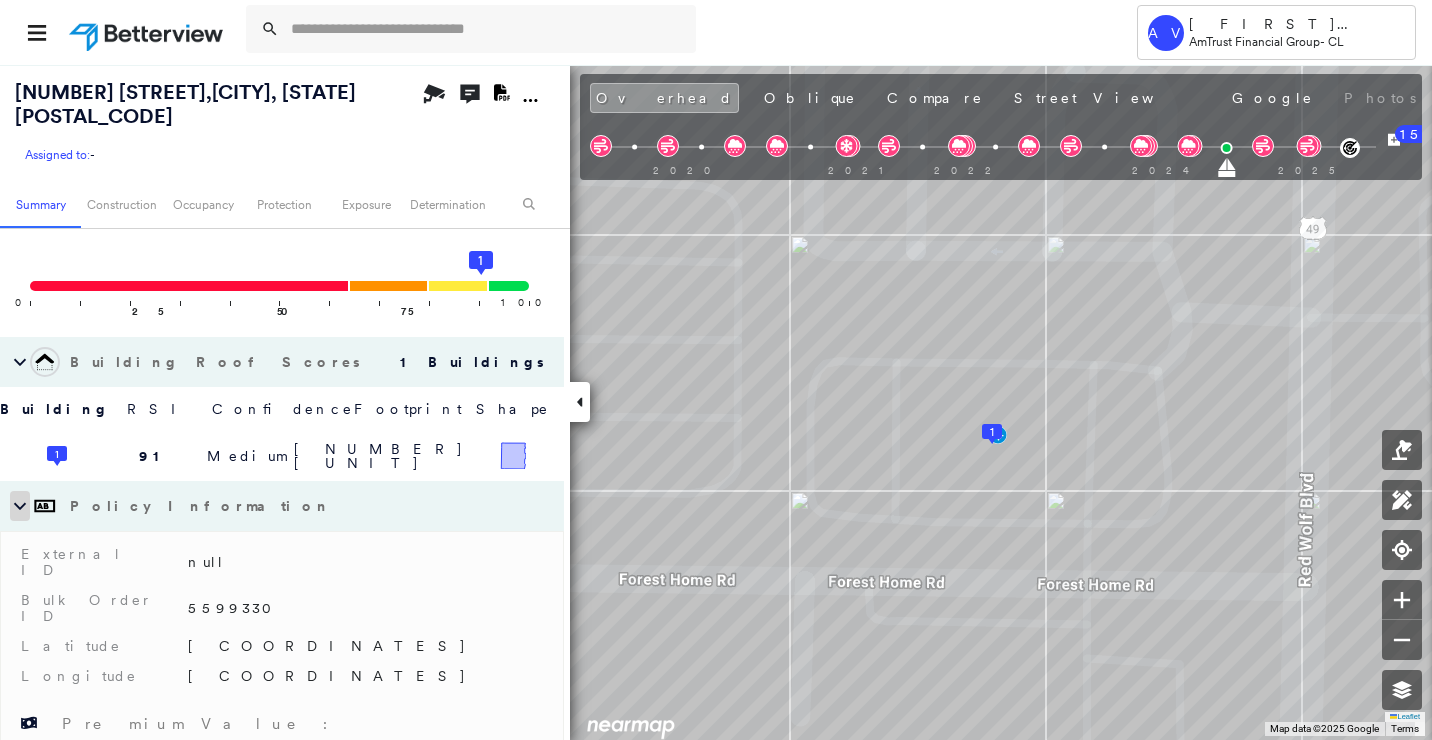 click at bounding box center [20, 506] 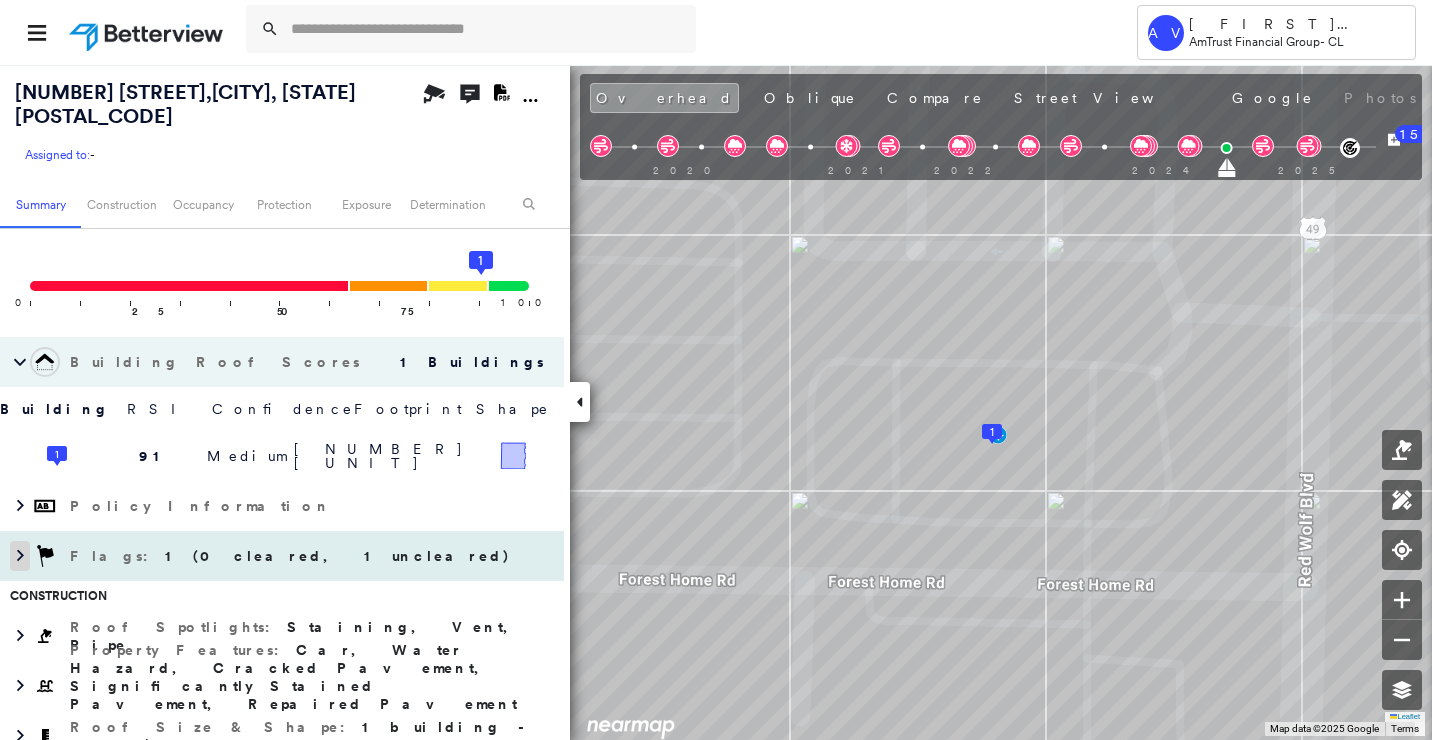 click at bounding box center (20, 556) 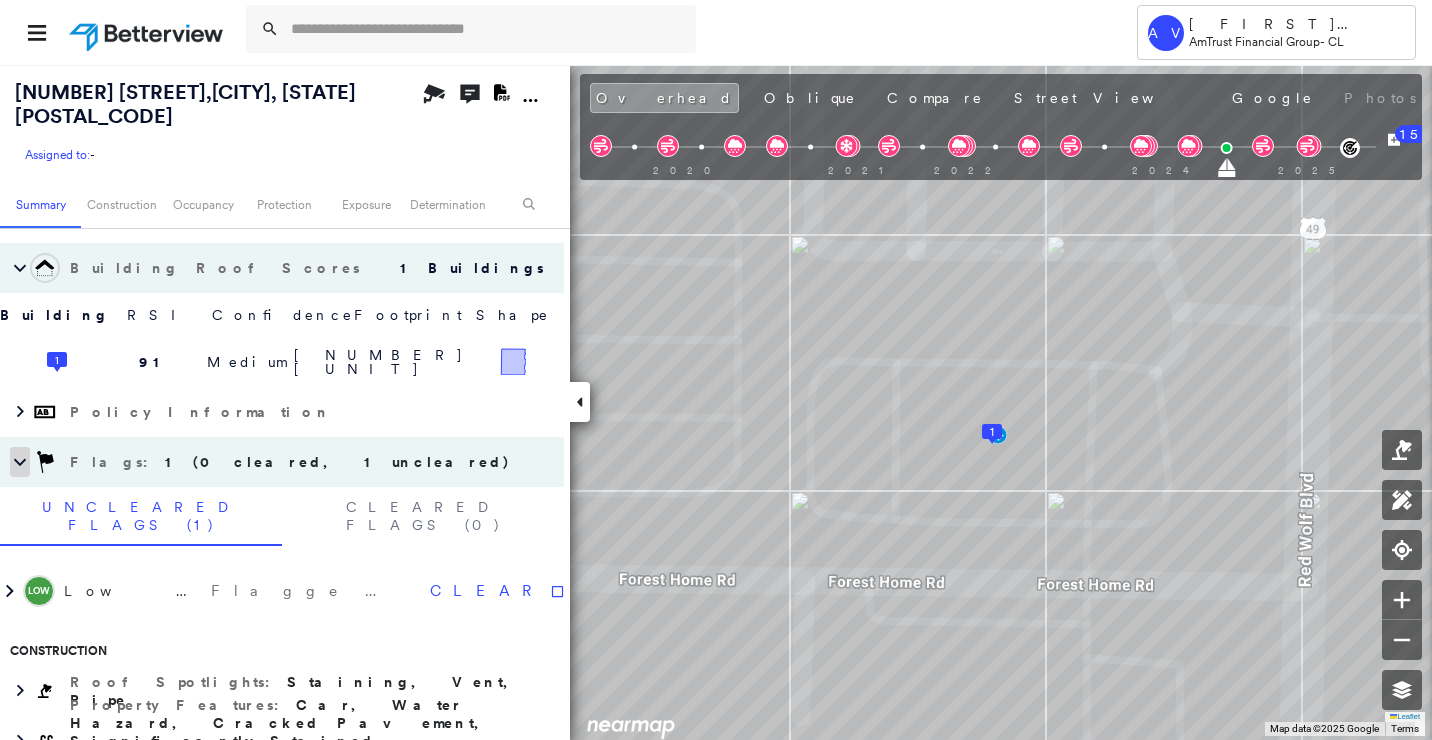 scroll, scrollTop: 400, scrollLeft: 0, axis: vertical 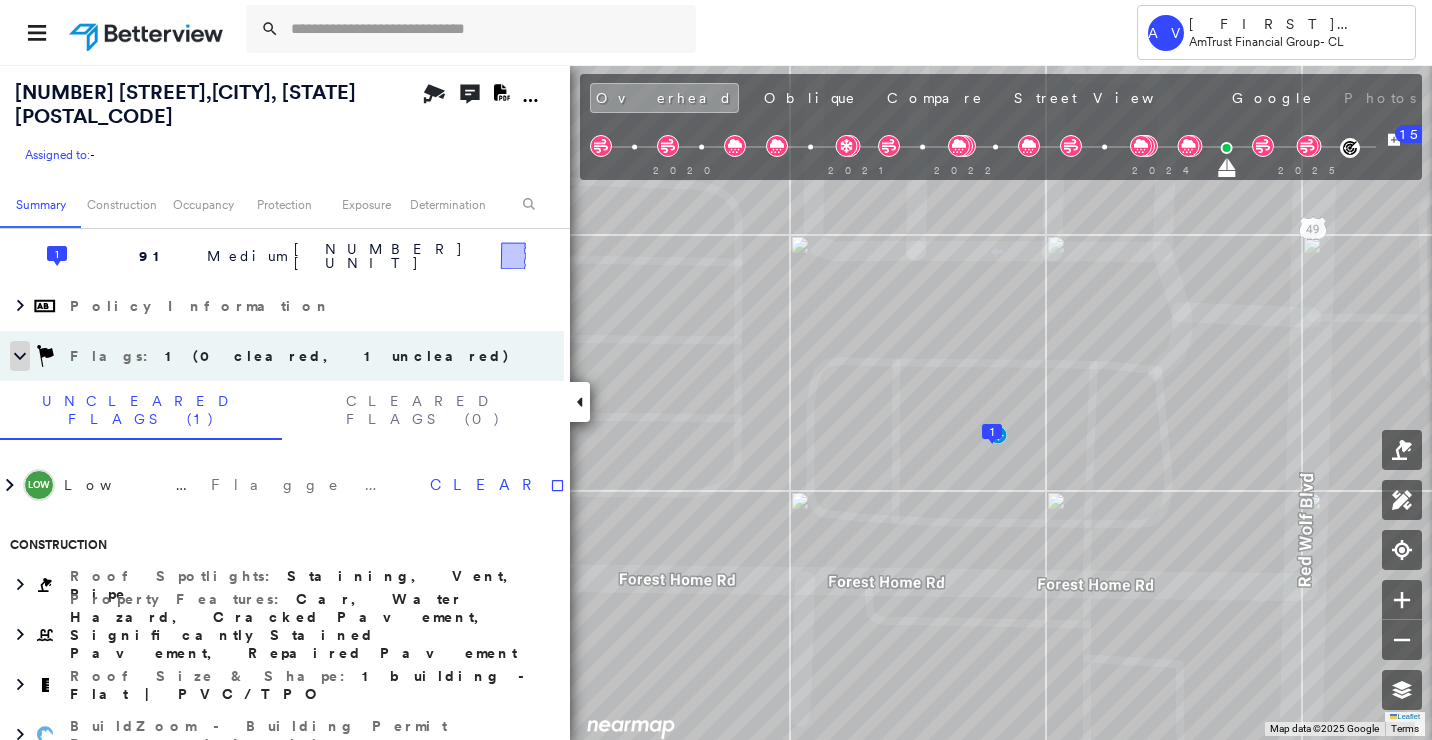 click at bounding box center [20, 356] 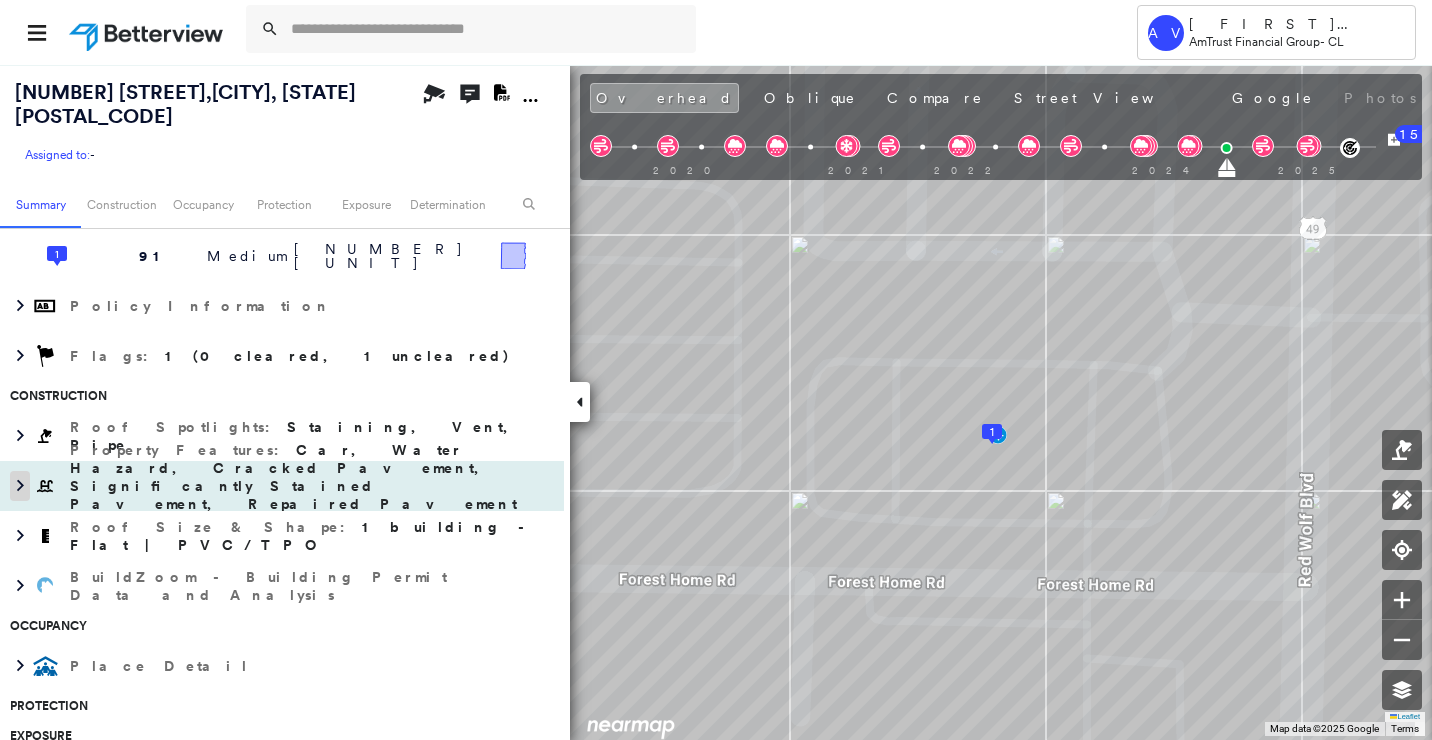 click 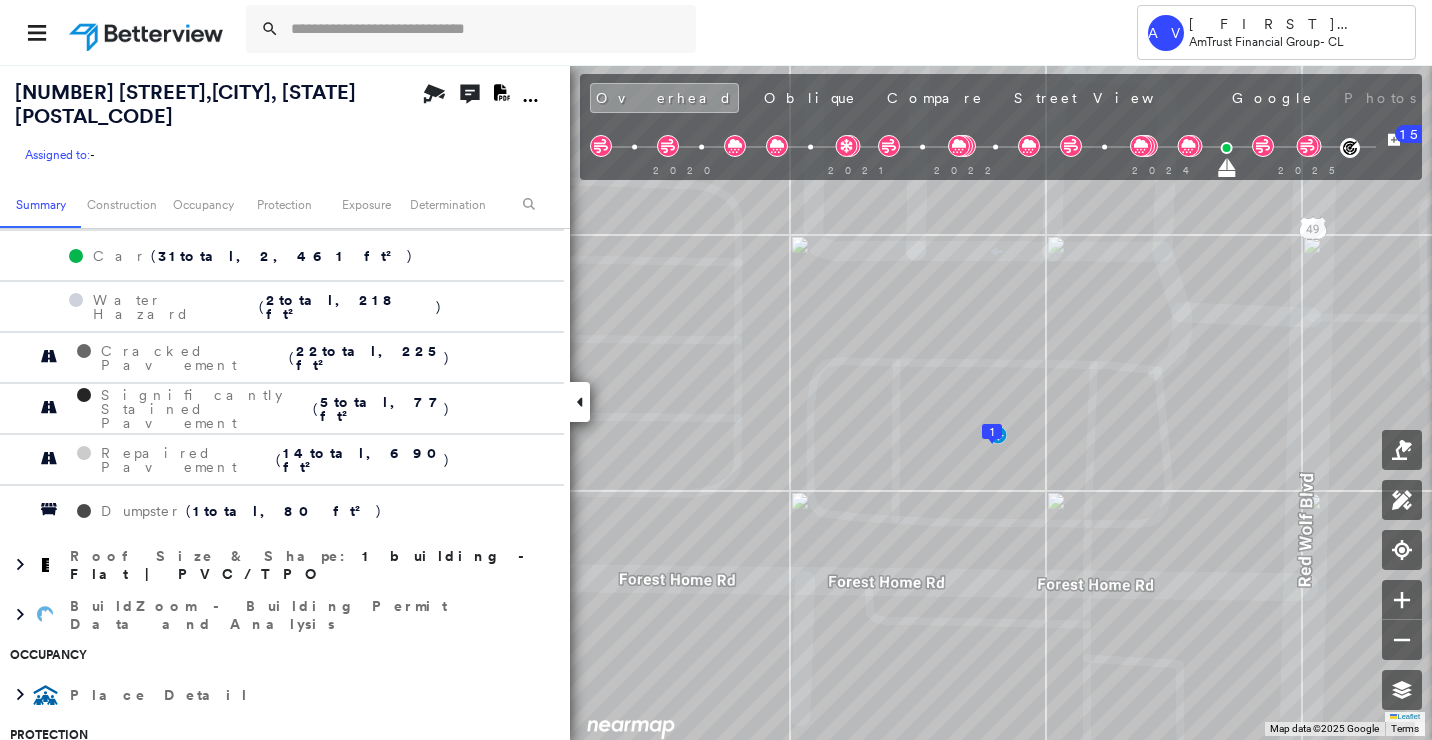 scroll, scrollTop: 700, scrollLeft: 0, axis: vertical 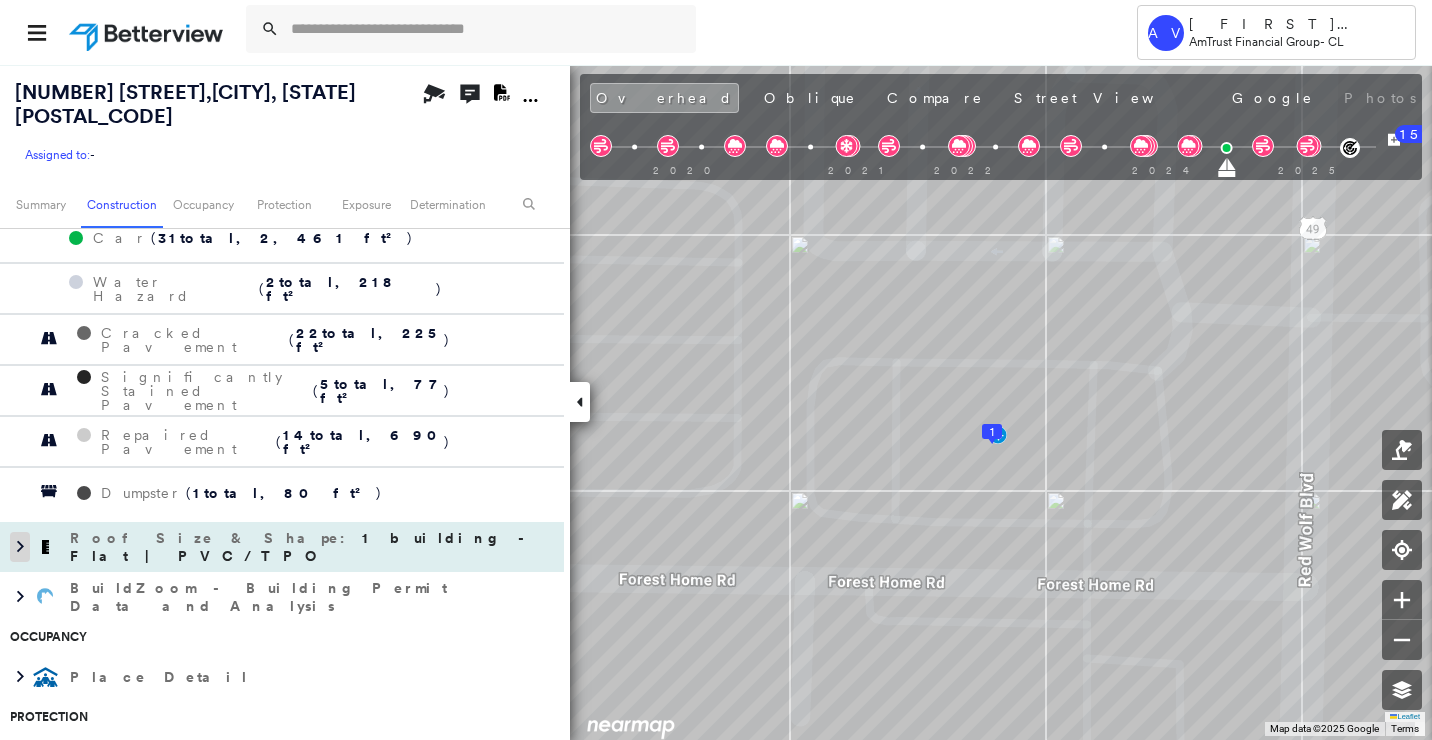 click 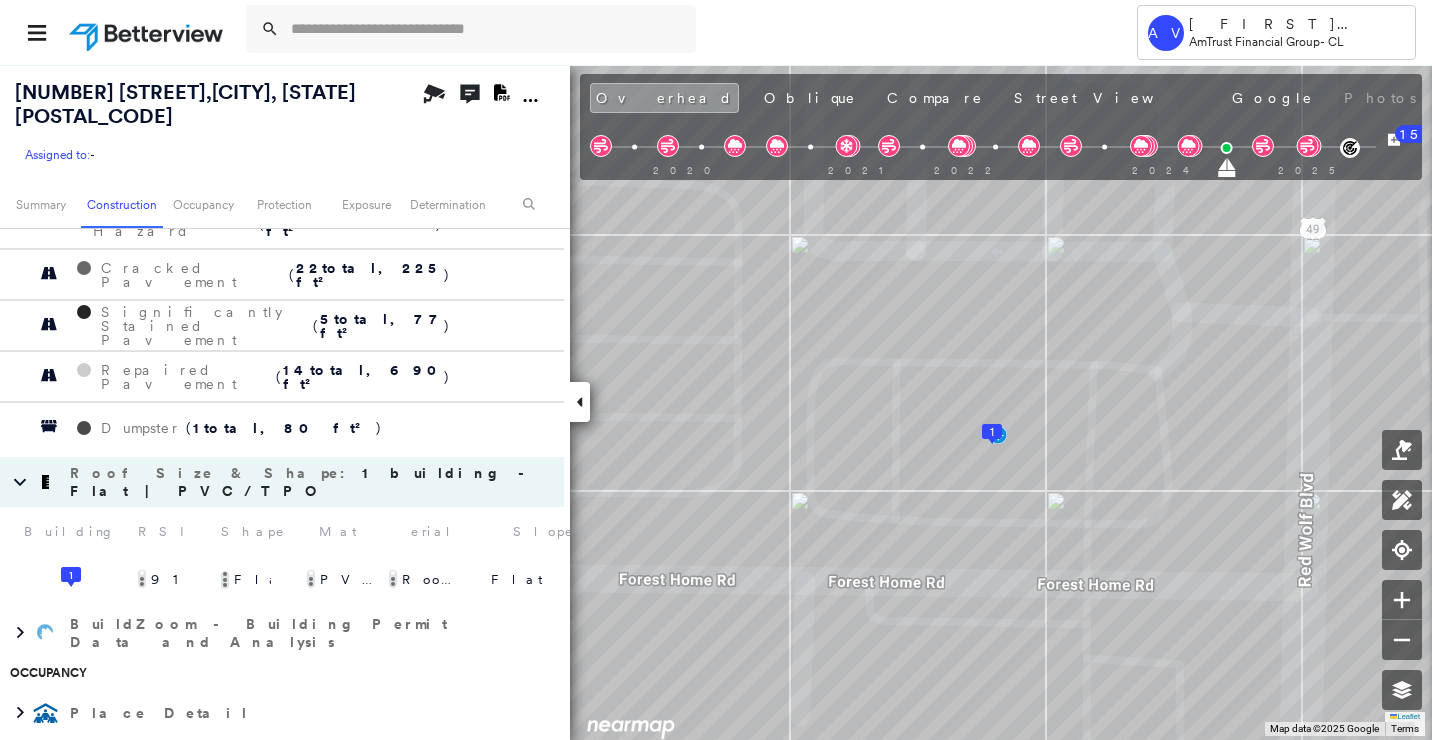 scroll, scrollTop: 800, scrollLeft: 0, axis: vertical 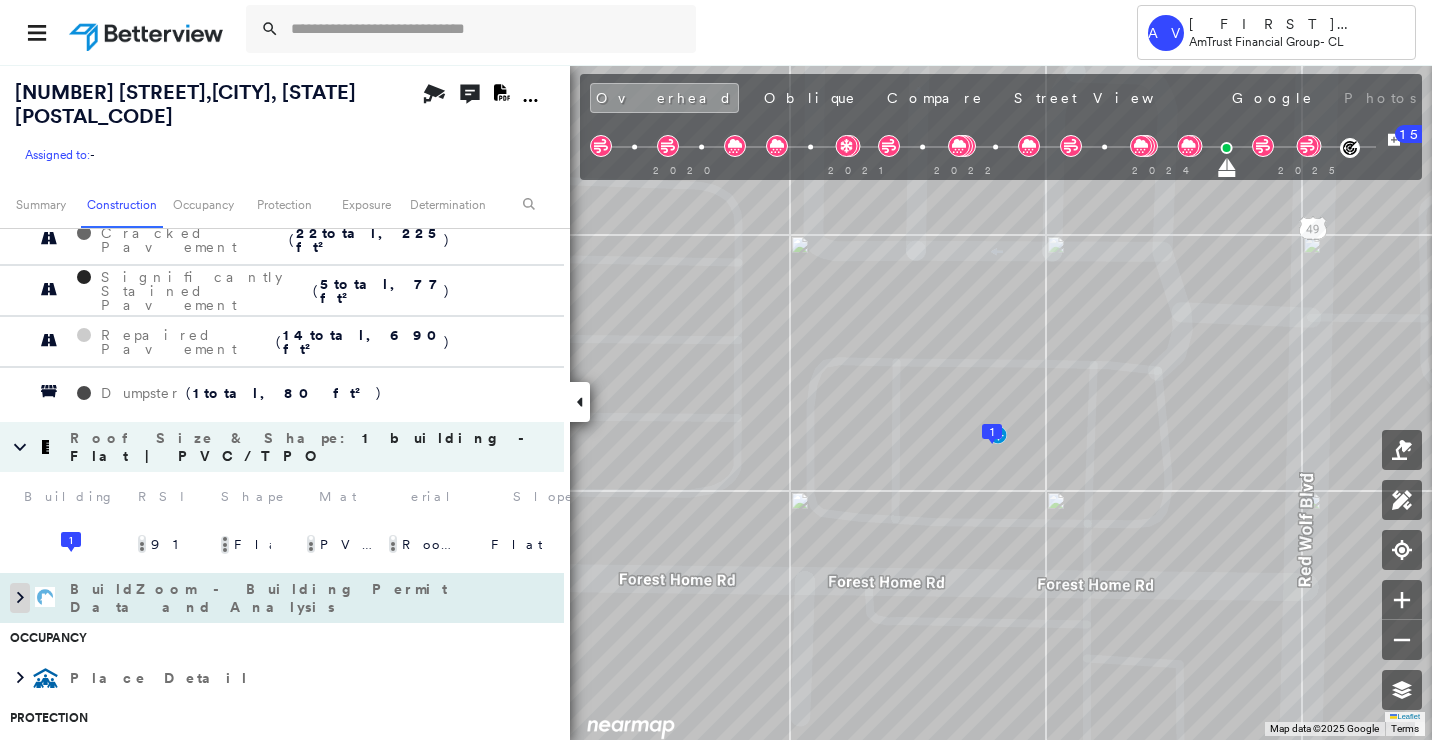 click 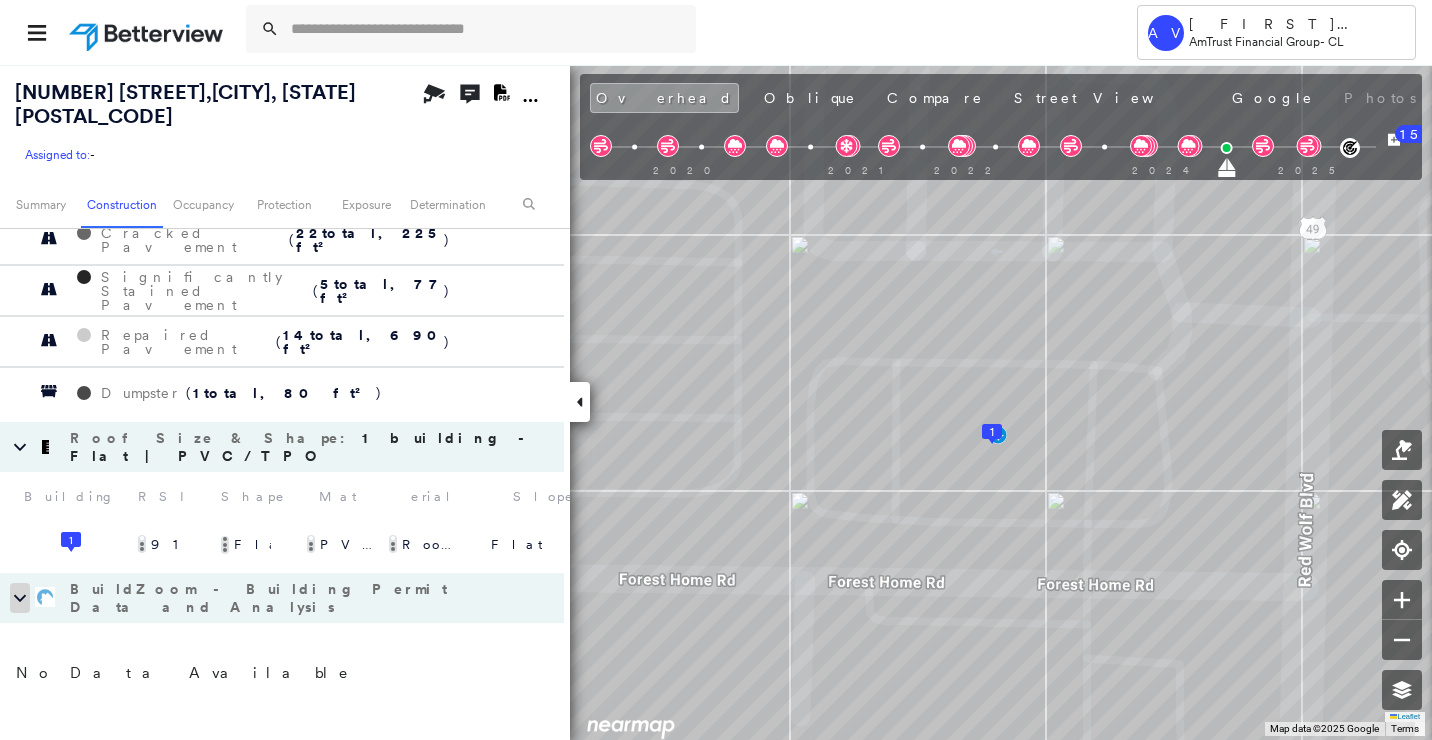 click 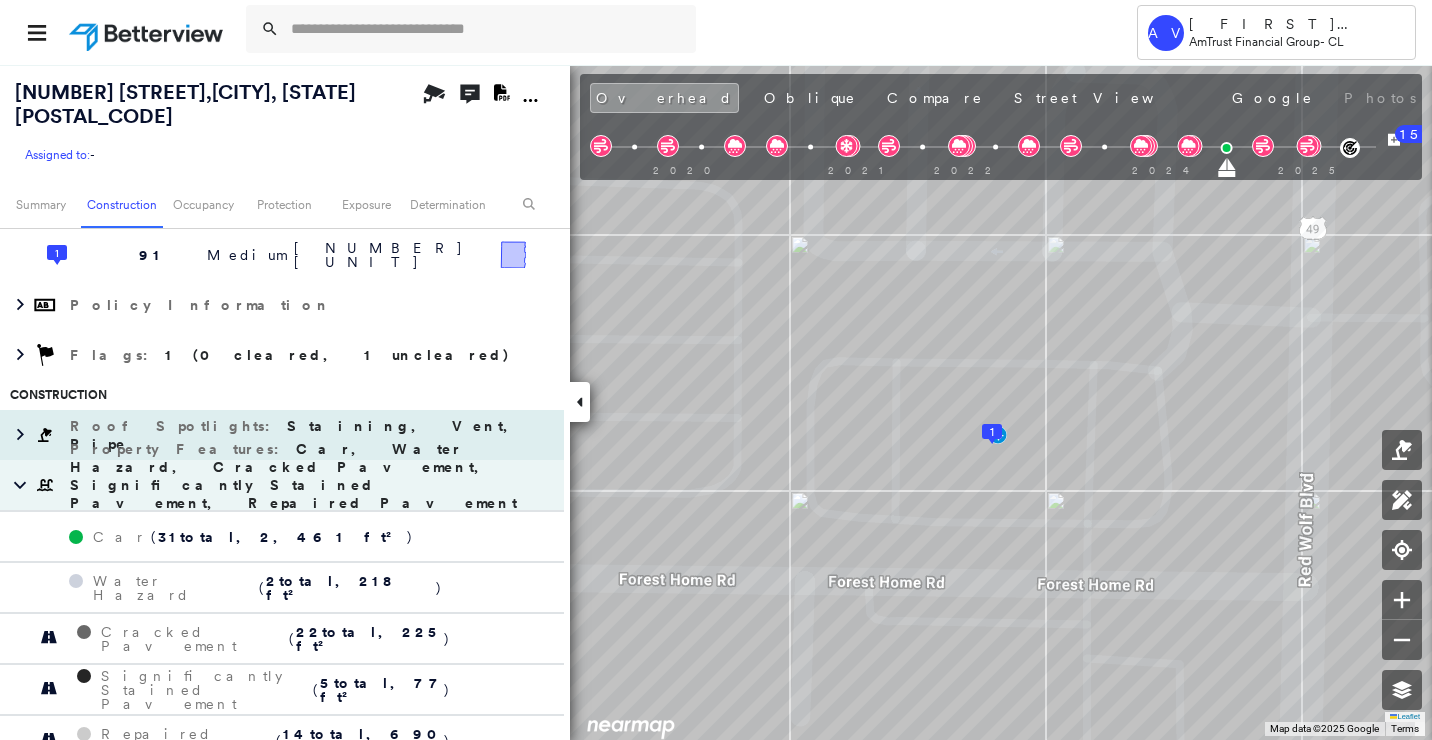 scroll, scrollTop: 400, scrollLeft: 0, axis: vertical 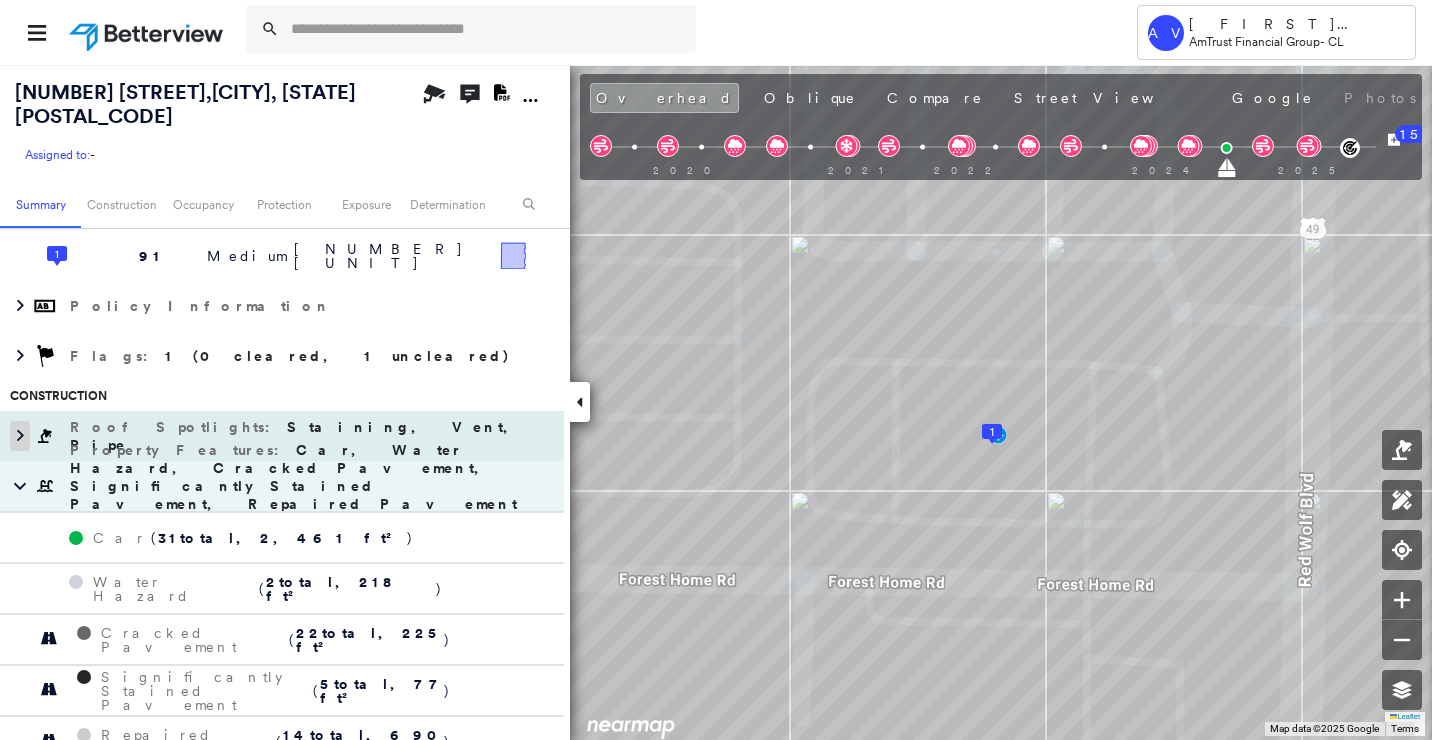 click at bounding box center (20, 436) 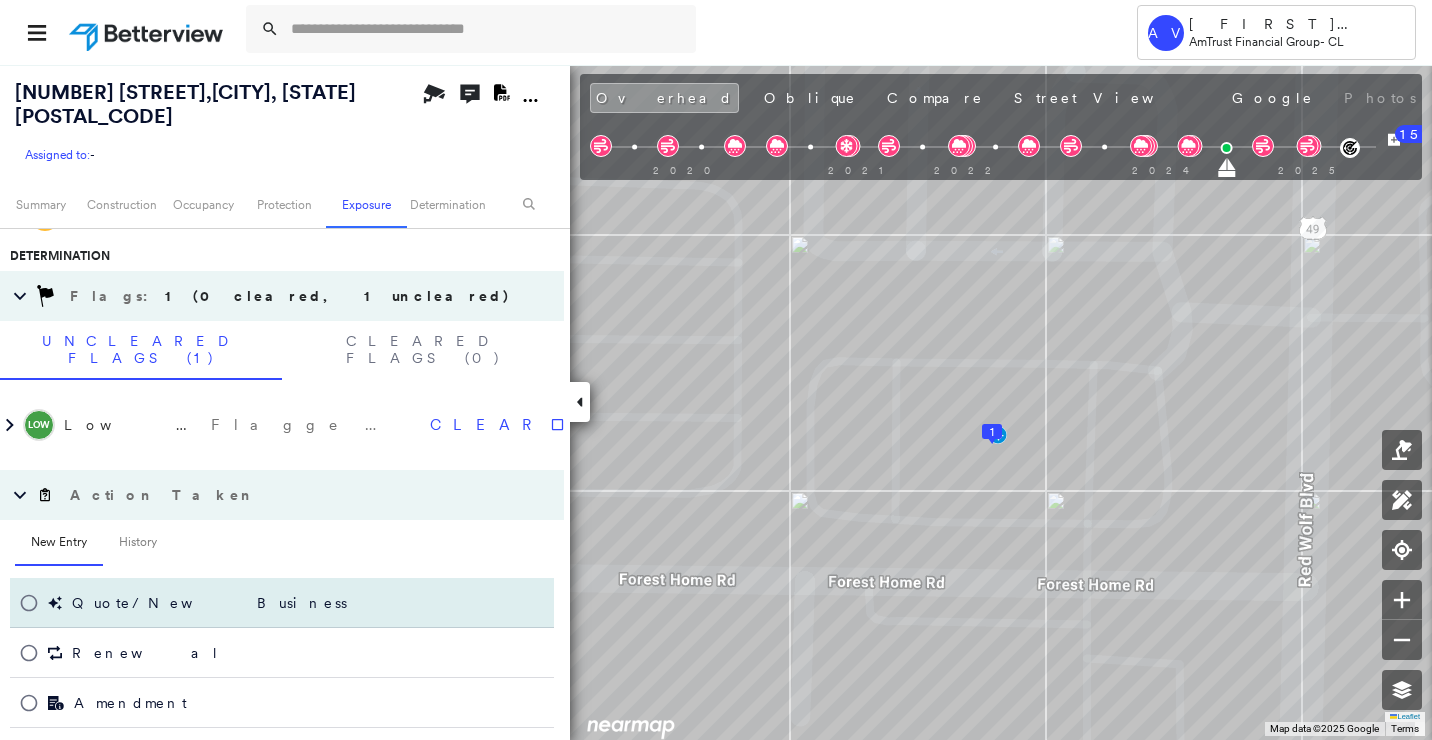 scroll, scrollTop: 1634, scrollLeft: 0, axis: vertical 